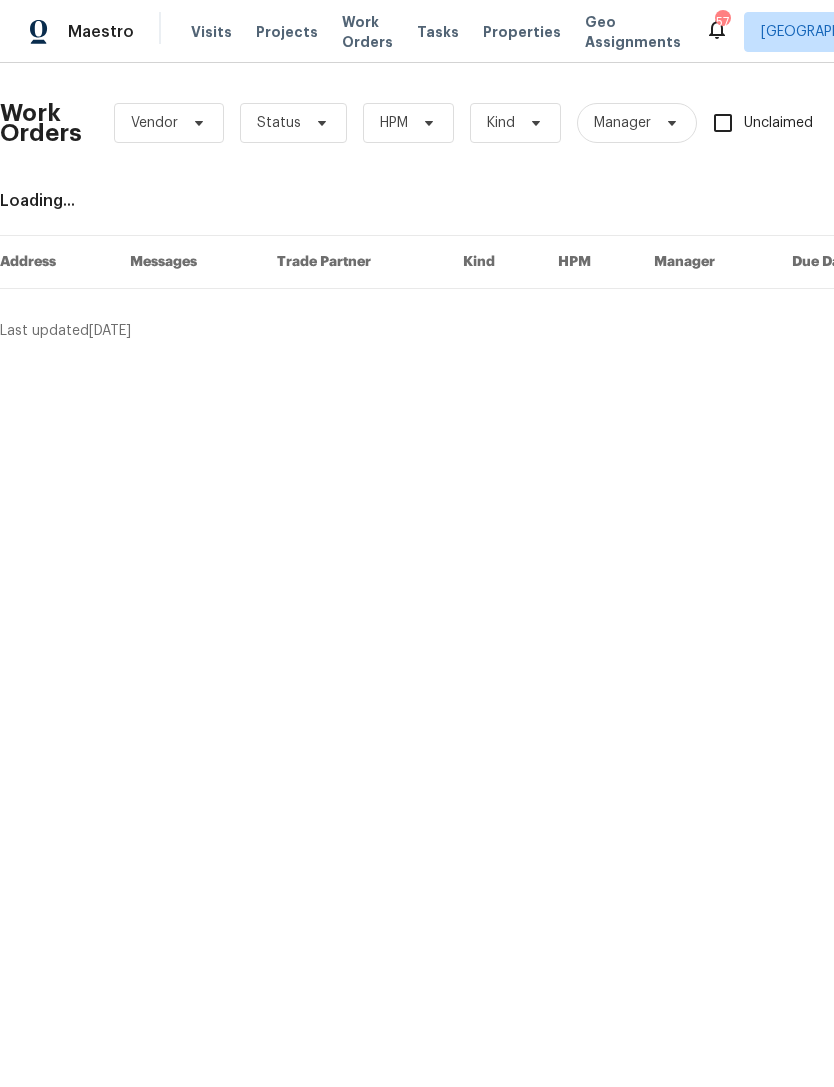 scroll, scrollTop: 0, scrollLeft: 0, axis: both 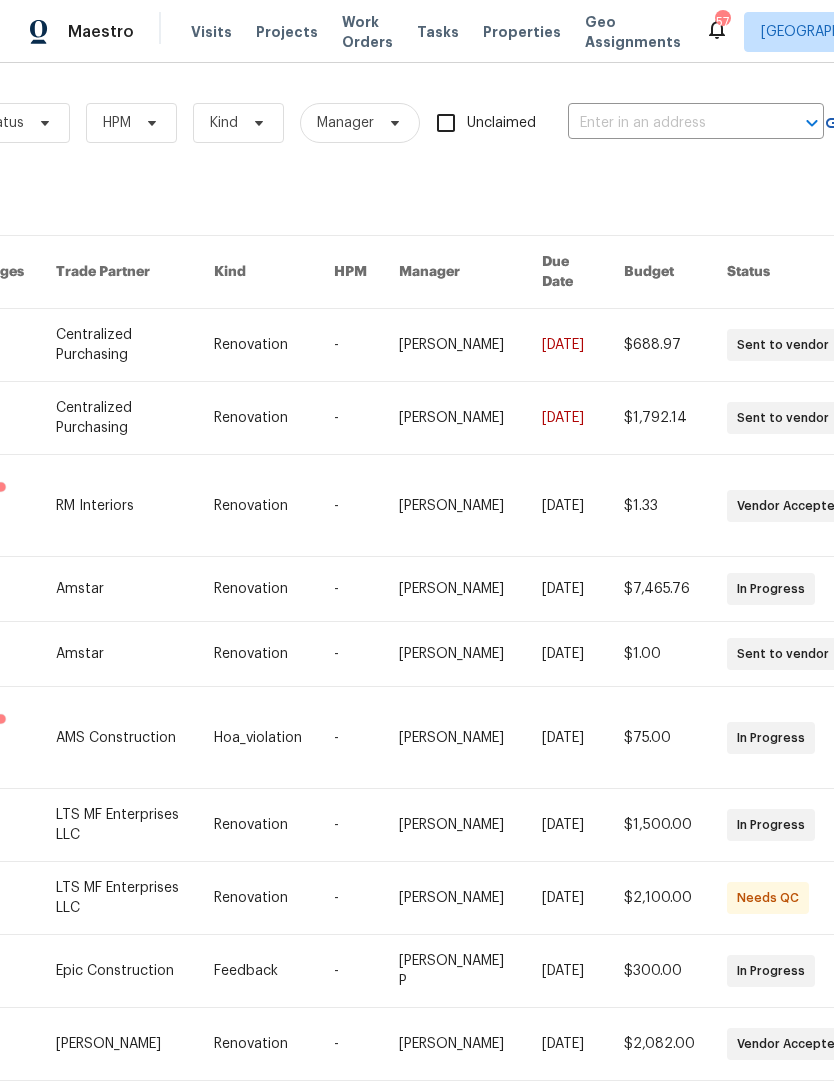 click at bounding box center [668, 123] 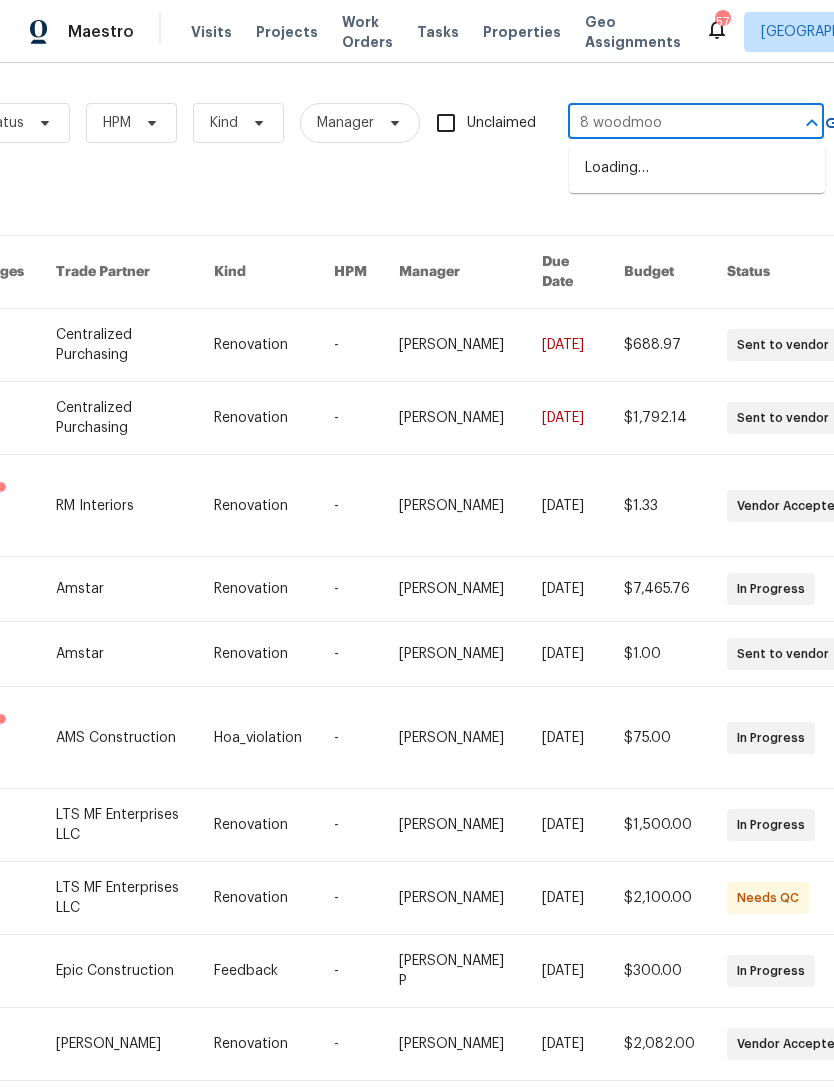 type on "8 woodmoor" 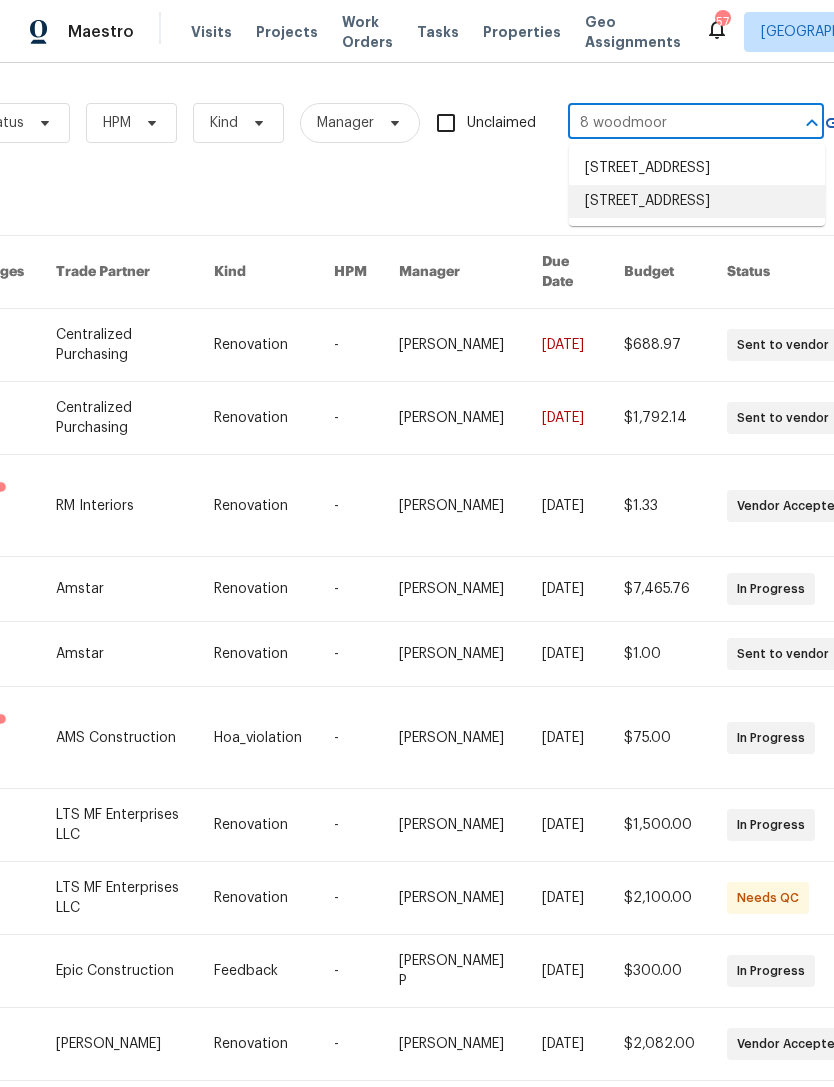 click on "[STREET_ADDRESS]" at bounding box center (697, 201) 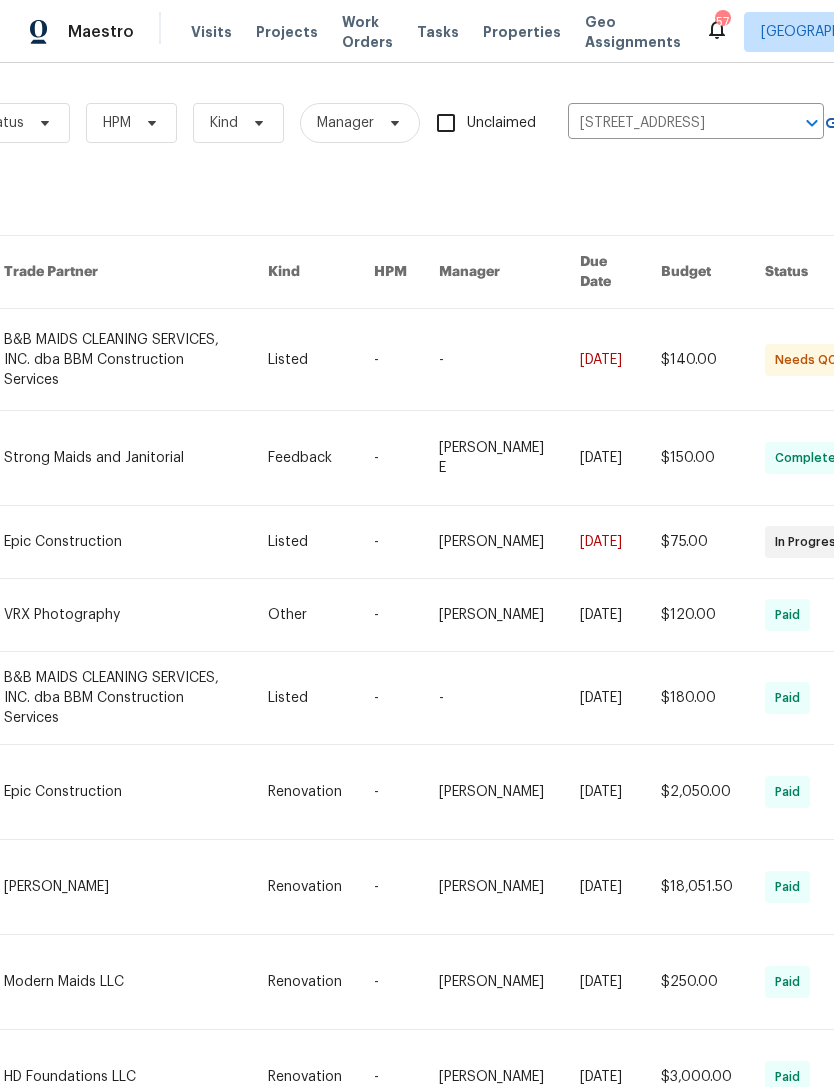 click at bounding box center [136, 359] 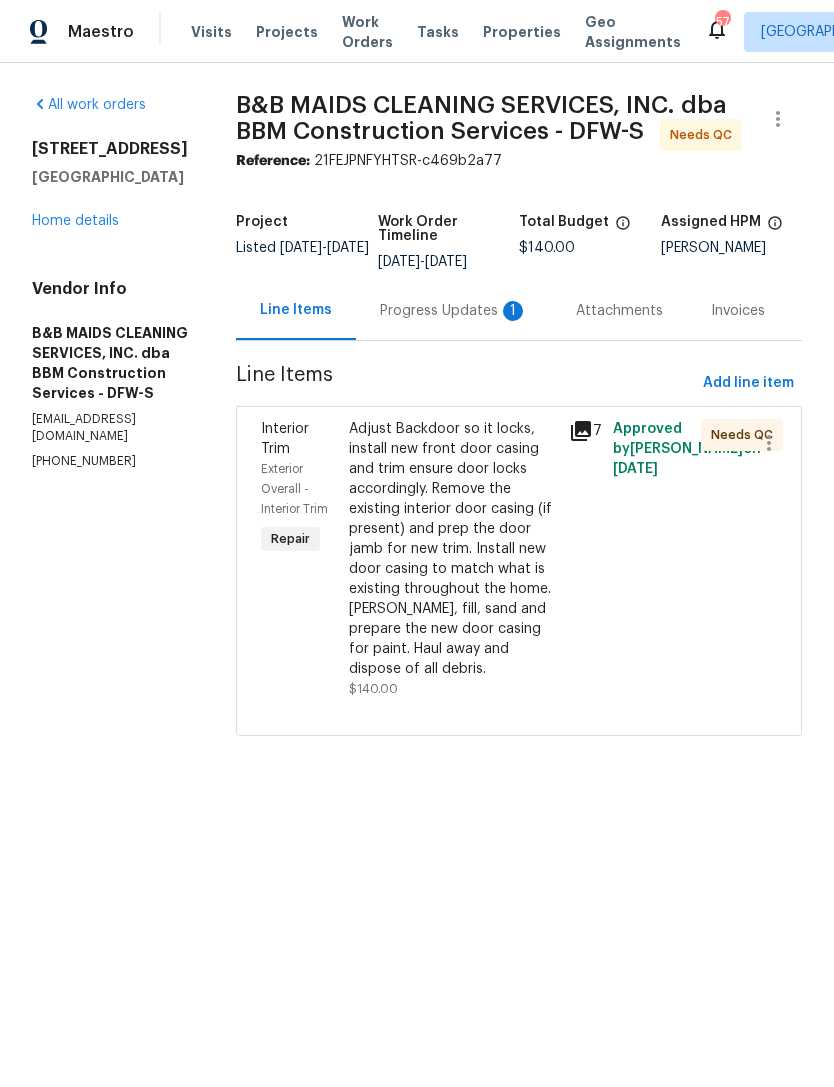 click on "Adjust Backdoor so it locks, install new front door casing and trim ensure door locks accordingly. Remove the existing interior door casing (if present) and prep the door jamb for new trim. Install new door casing to match what is existing throughout the home. [PERSON_NAME], fill, sand and prepare the new door casing for paint. Haul away and dispose of all debris." at bounding box center [453, 549] 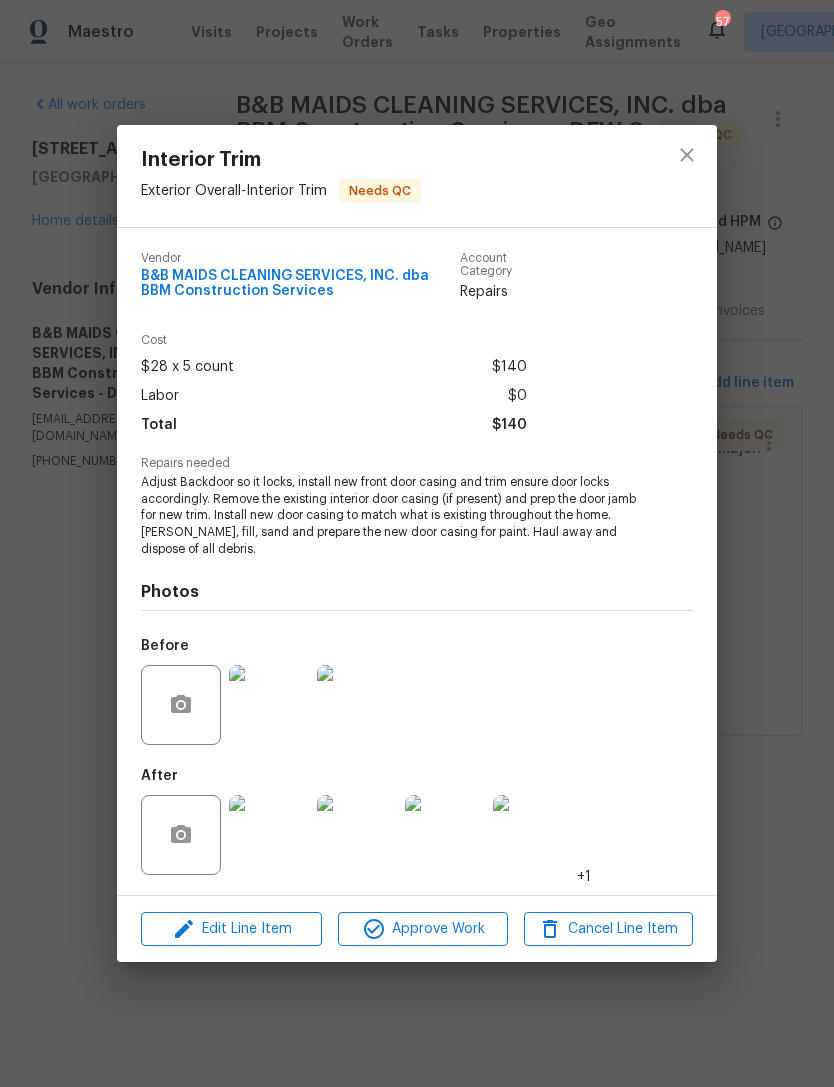 click at bounding box center [269, 835] 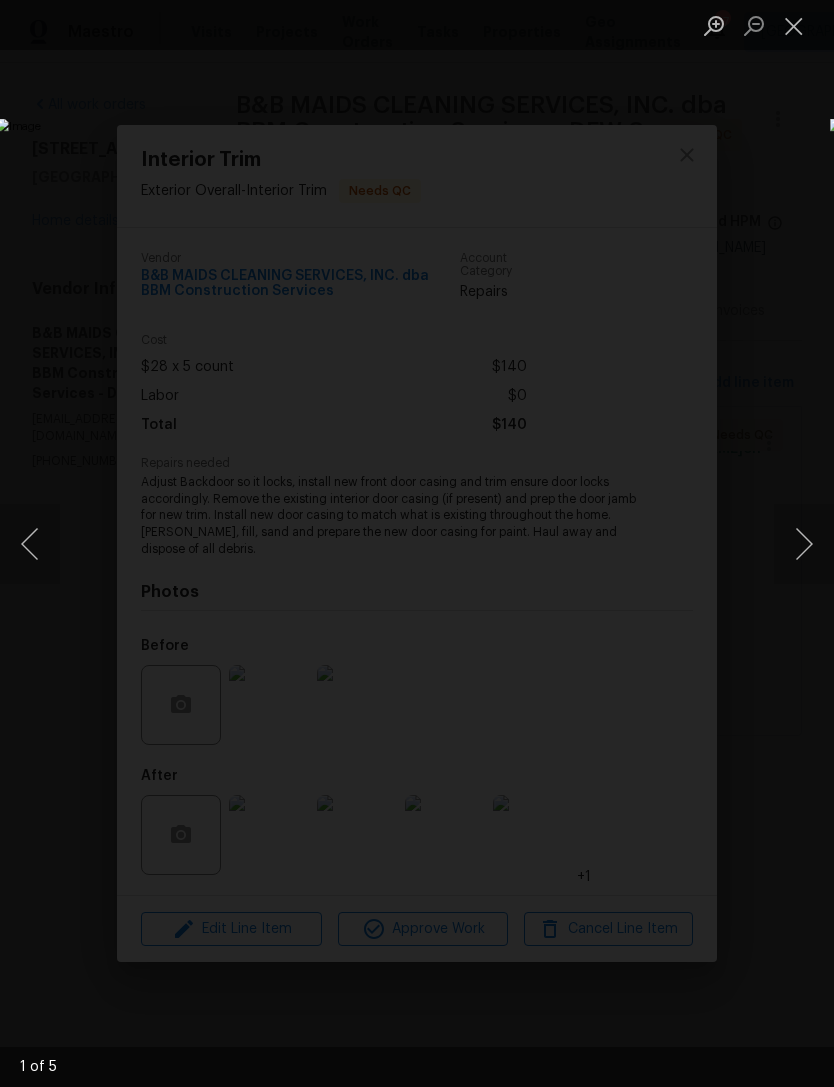 click at bounding box center [804, 544] 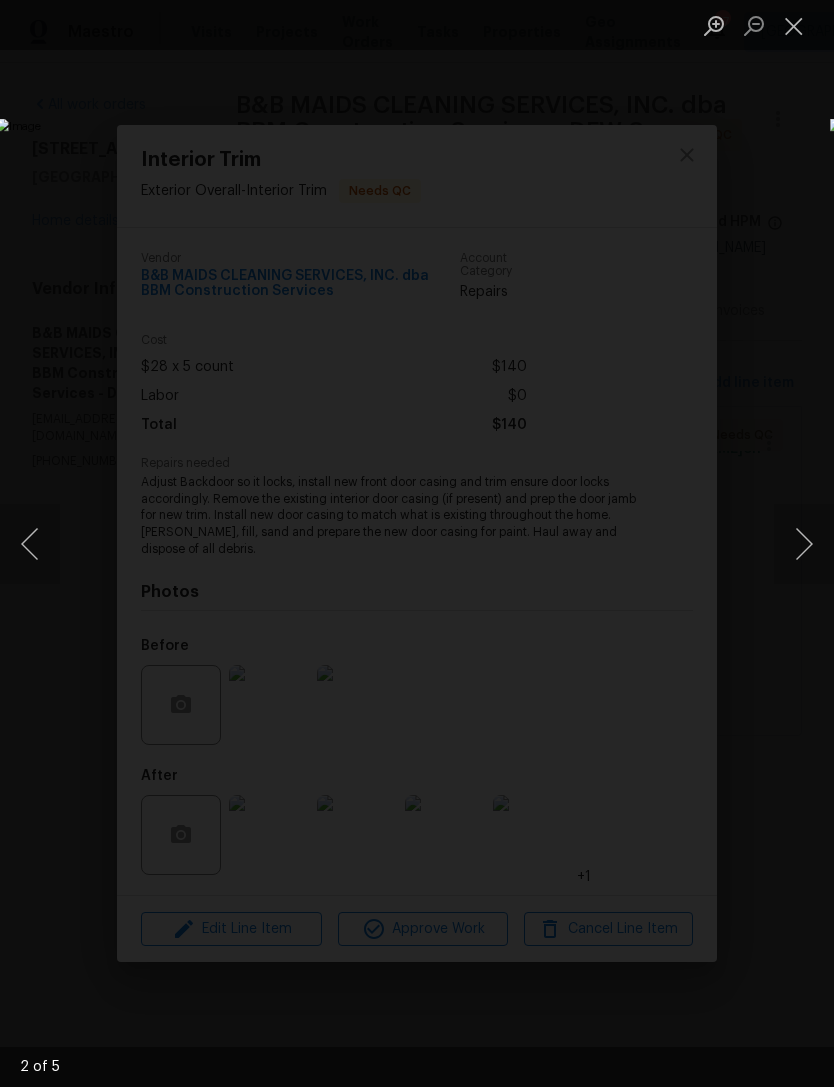 click at bounding box center (804, 544) 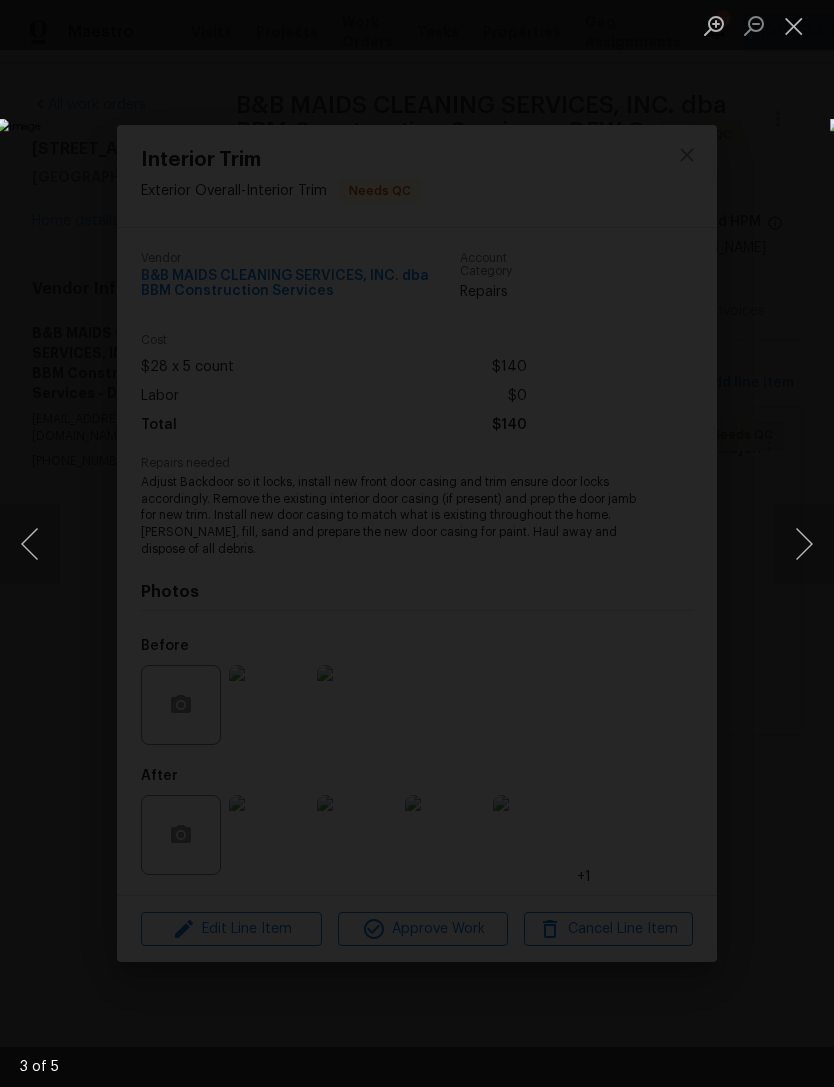 click at bounding box center (804, 544) 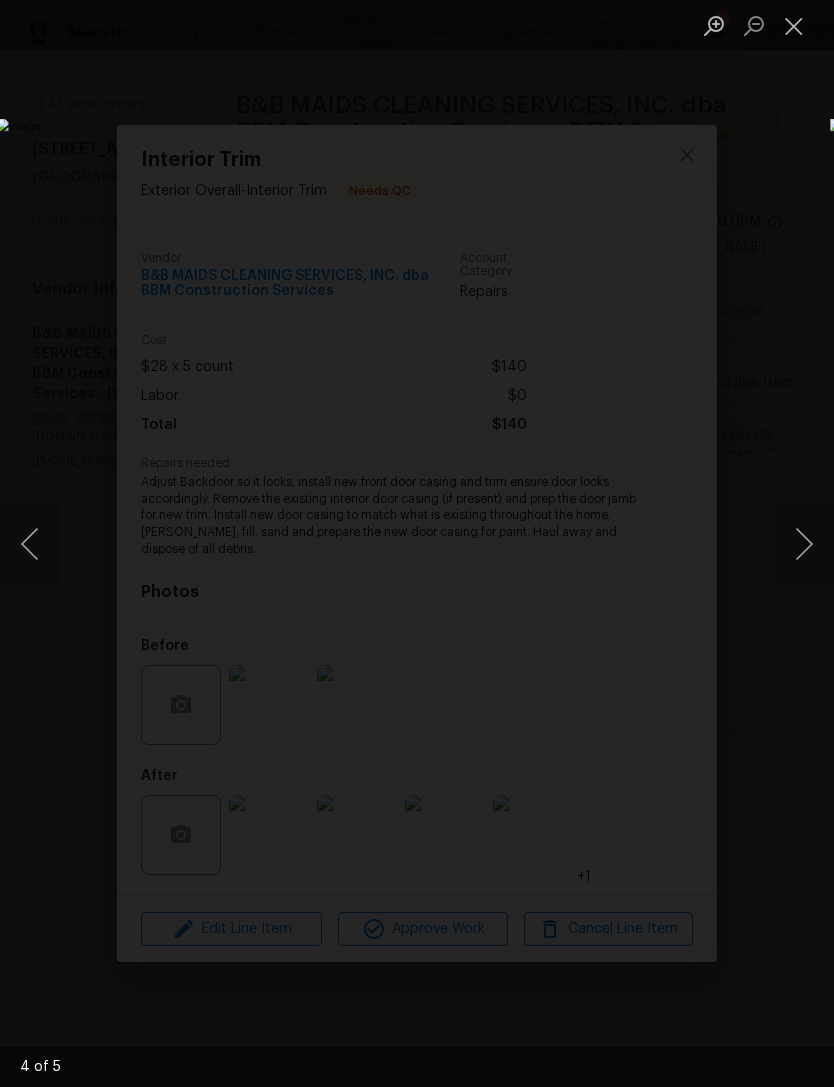 click at bounding box center (804, 544) 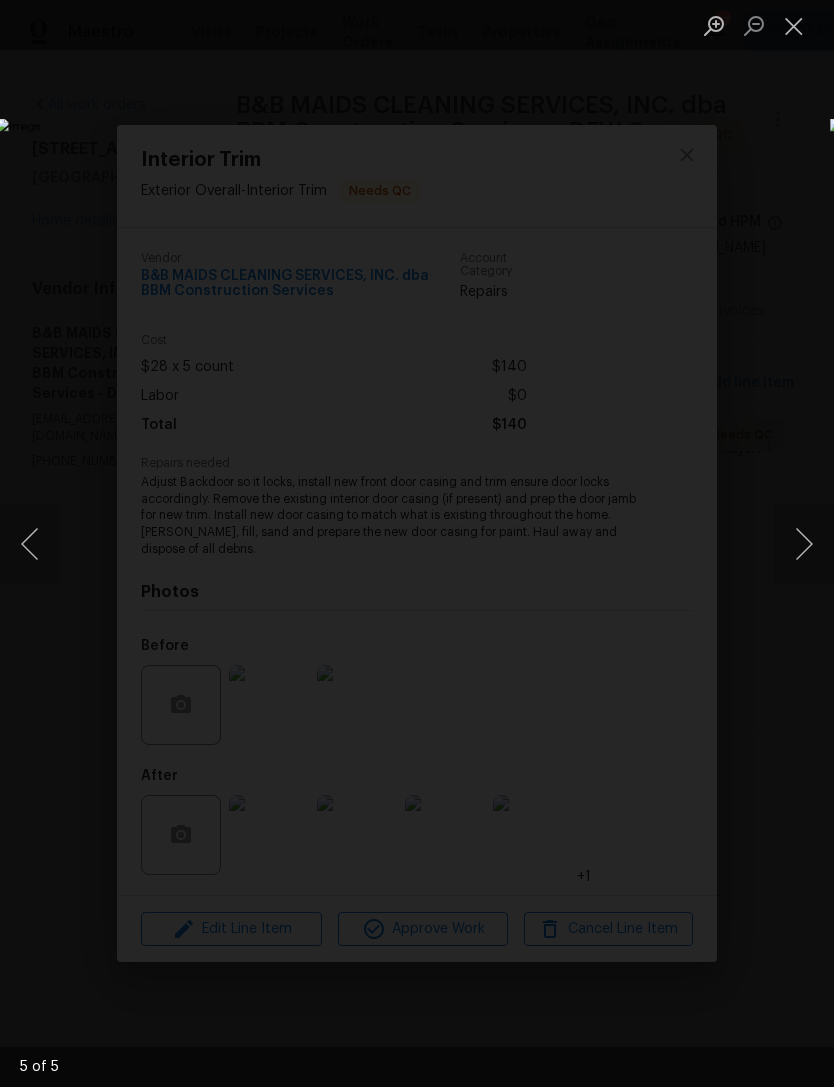 click at bounding box center (804, 544) 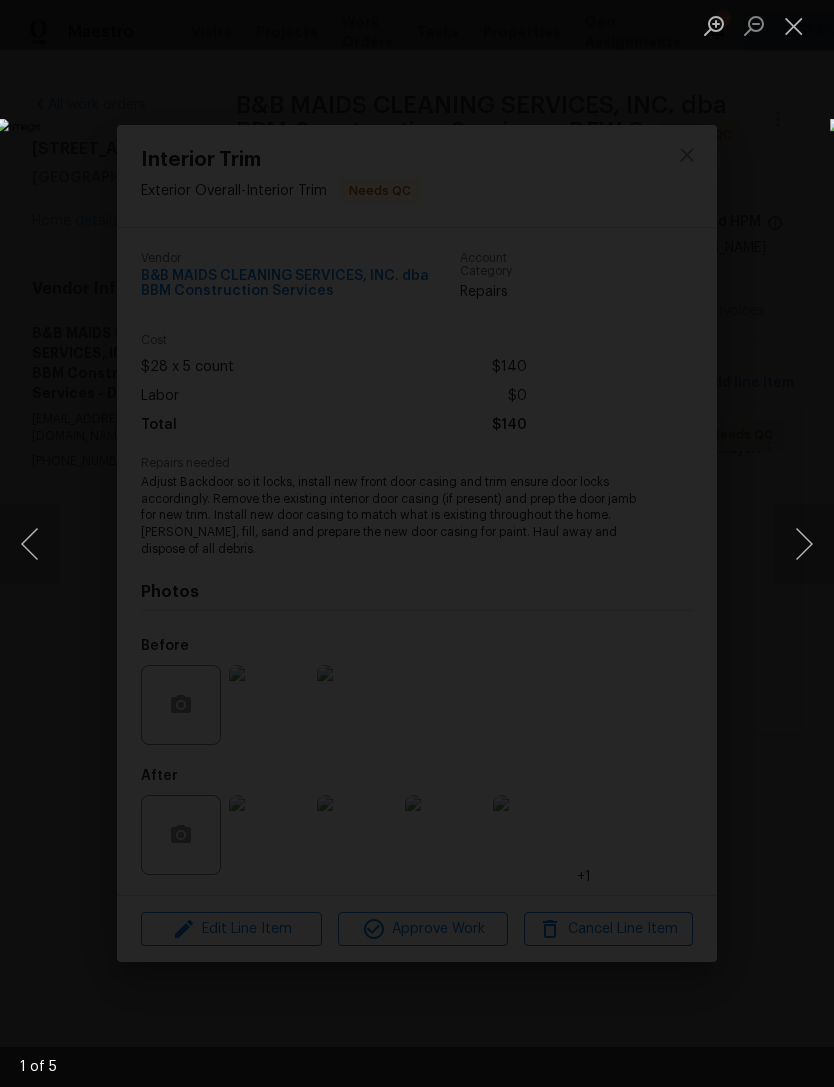 click at bounding box center (804, 544) 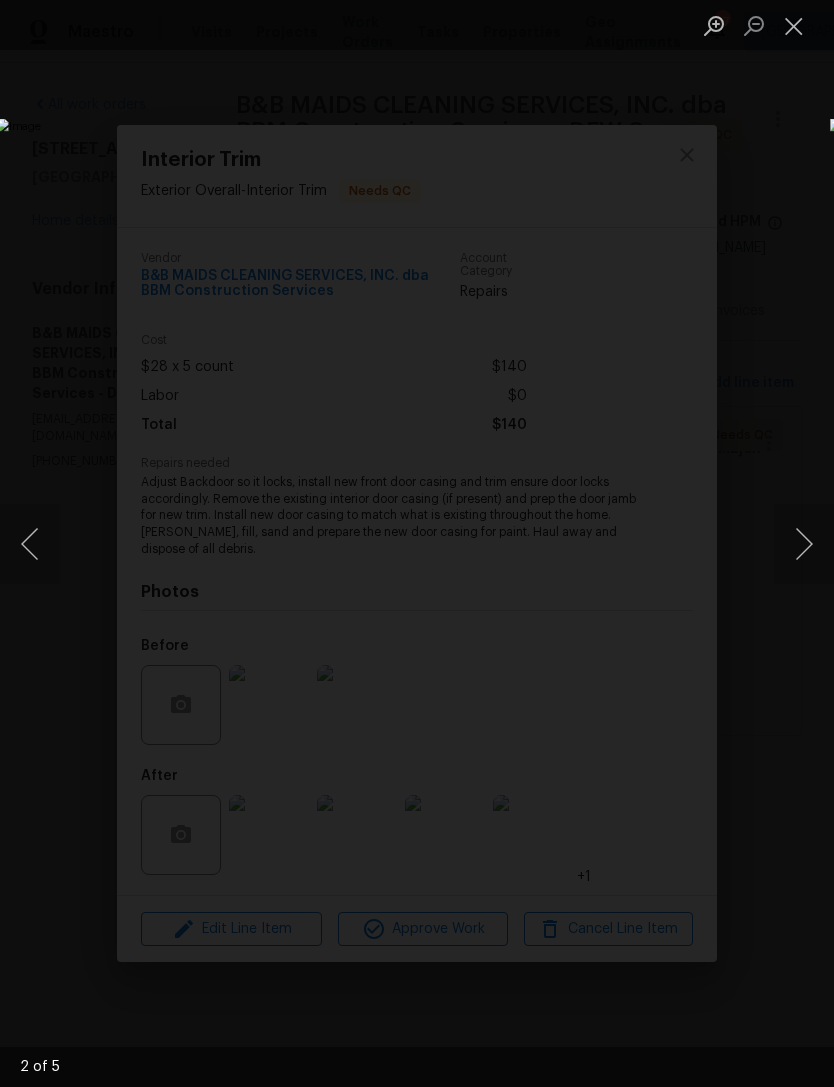 click at bounding box center [794, 25] 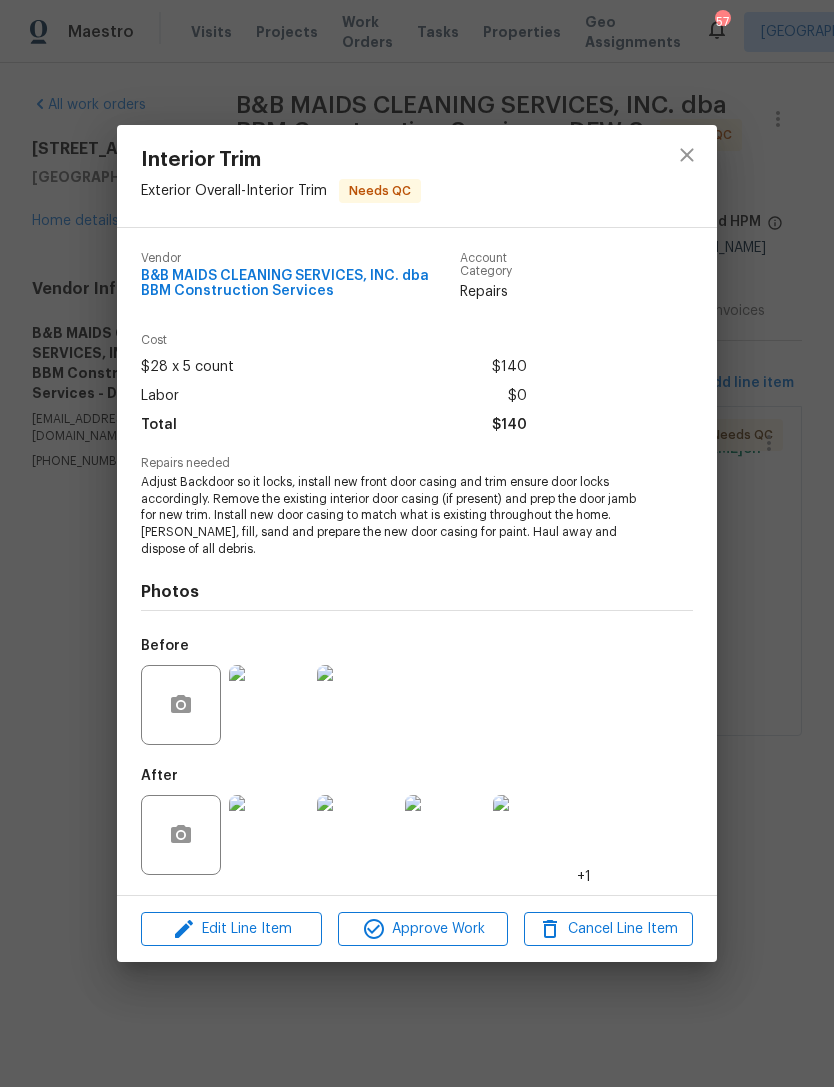 click on "Interior Trim Exterior Overall  -  Interior Trim Needs QC Vendor B&B MAIDS CLEANING SERVICES, INC. dba BBM Construction Services Account Category Repairs Cost $28 x 5 count $140 Labor $0 Total $140 Repairs needed Adjust Backdoor so it locks, install new front door casing and trim ensure door locks accordingly. Remove the existing interior door casing (if present) and prep the door jamb for new trim. Install new door casing to match what is existing throughout the home. [PERSON_NAME], fill, sand and prepare the new door casing for paint. Haul away and dispose of all debris. Photos Before After  +1  Edit Line Item  Approve Work  Cancel Line Item" at bounding box center [417, 543] 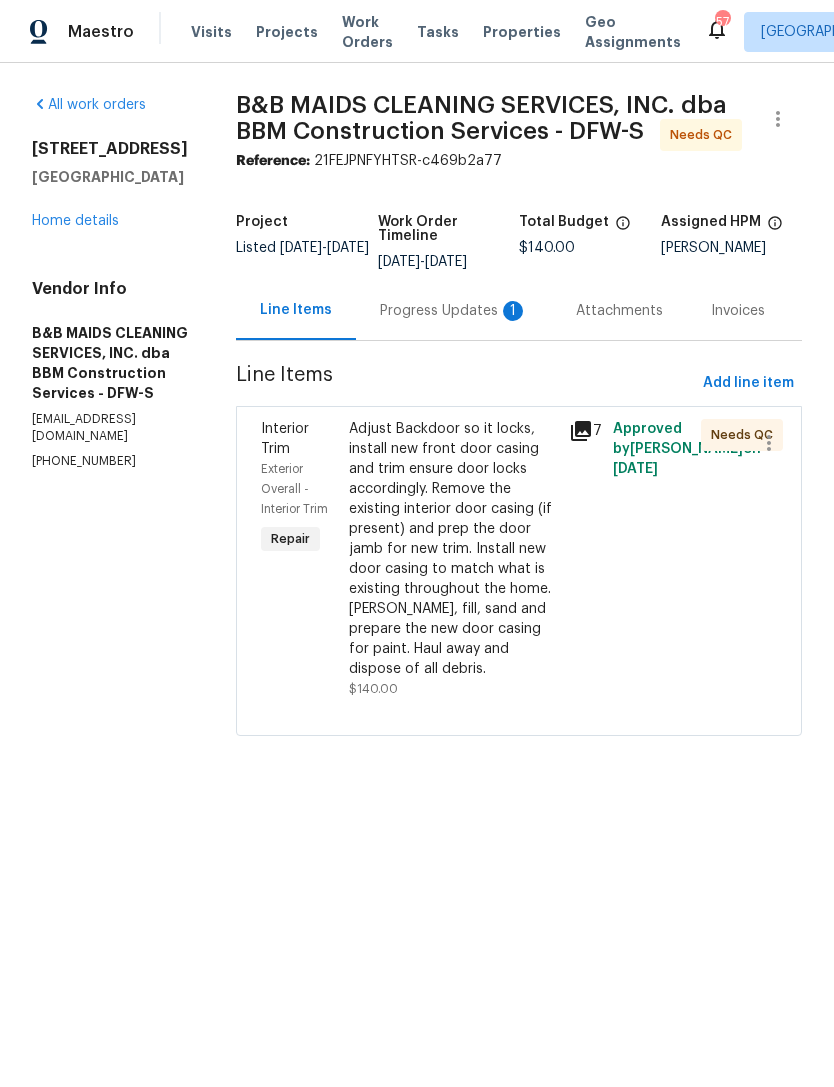 click on "Home details" at bounding box center (75, 221) 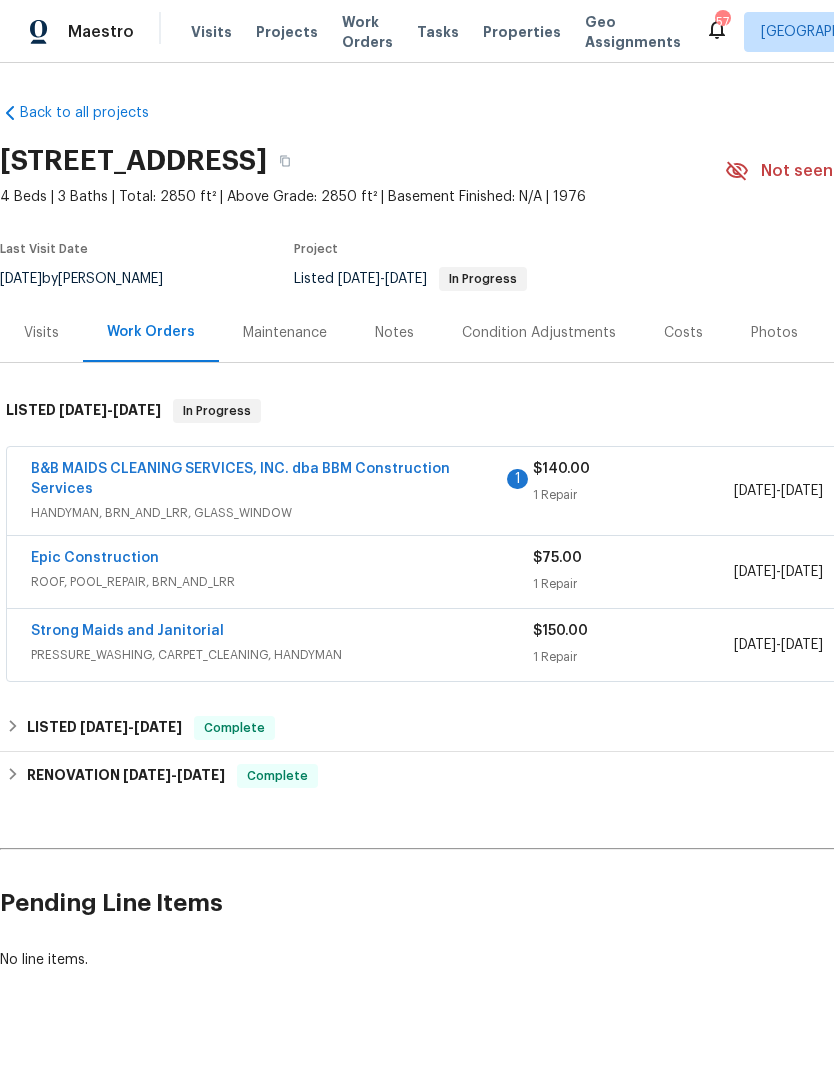 scroll, scrollTop: 0, scrollLeft: 0, axis: both 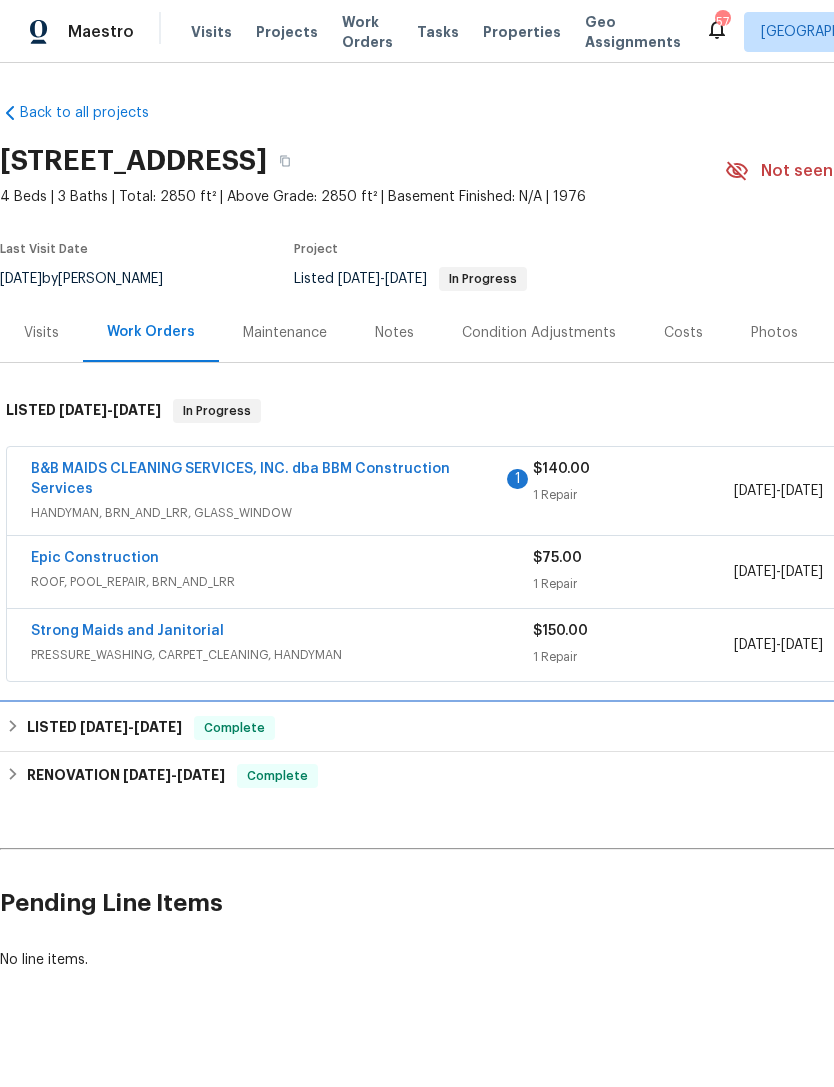 click on "[DATE]" at bounding box center (158, 727) 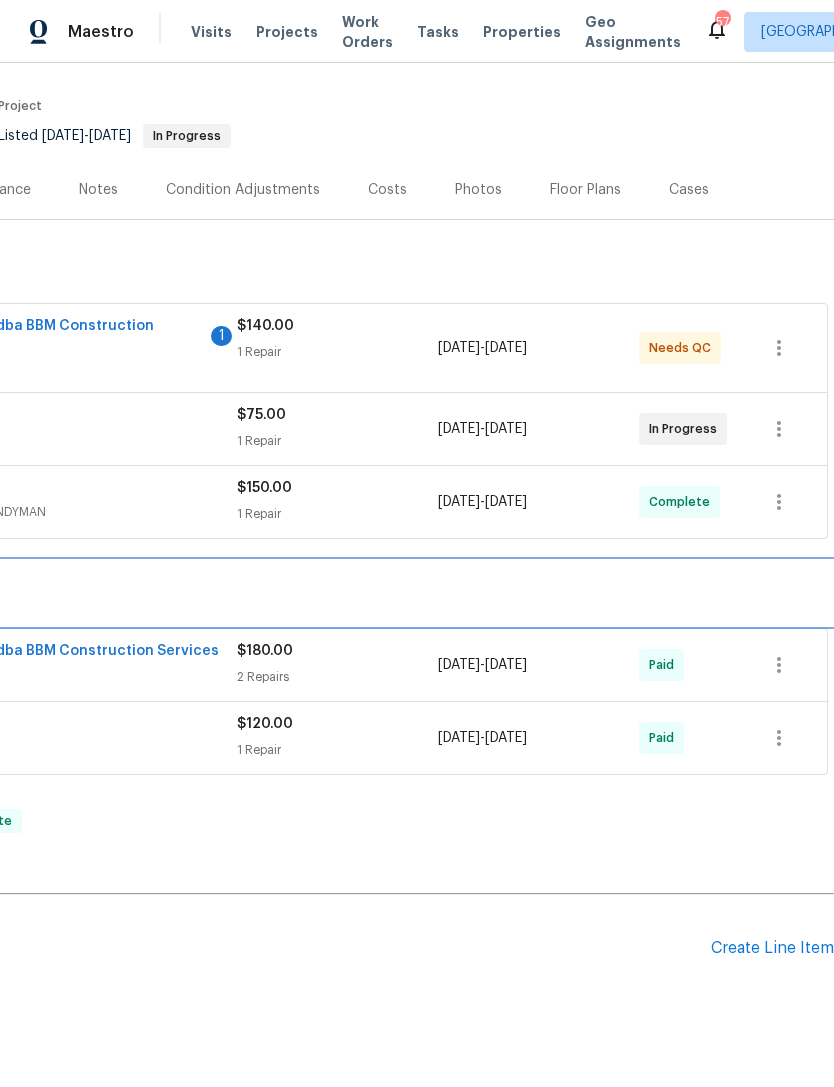 scroll, scrollTop: 142, scrollLeft: 296, axis: both 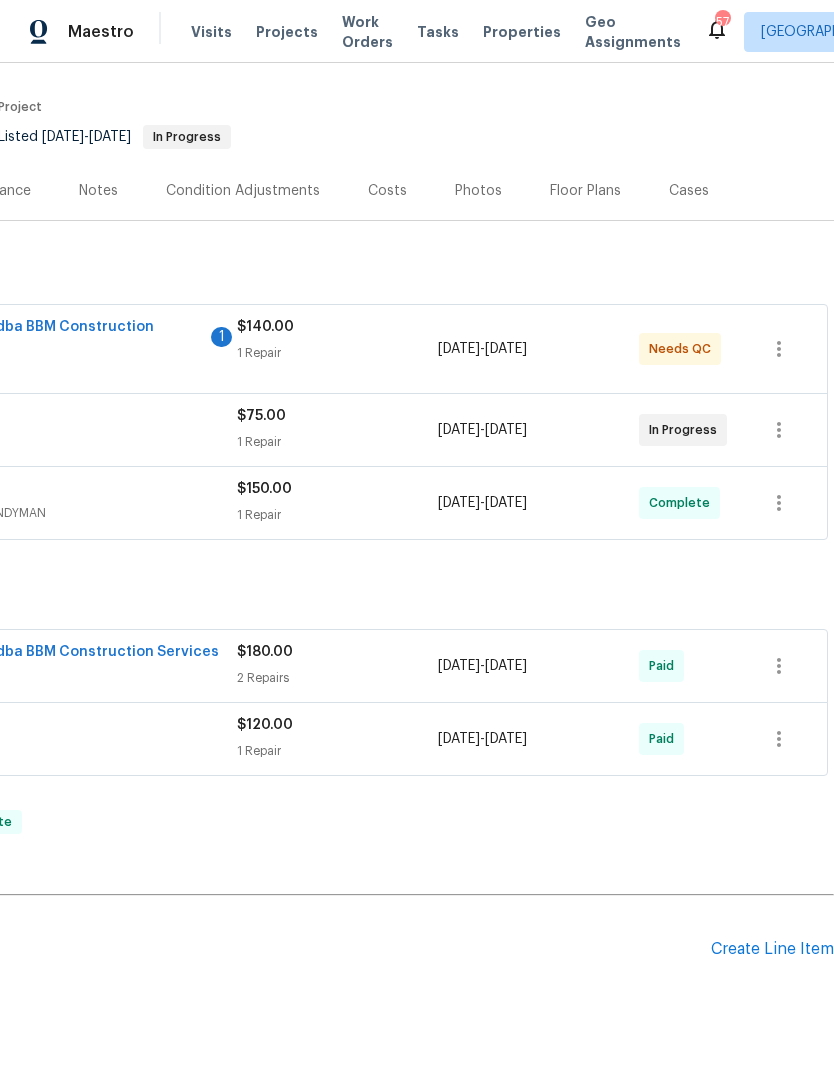 click on "Create Line Item" at bounding box center [772, 949] 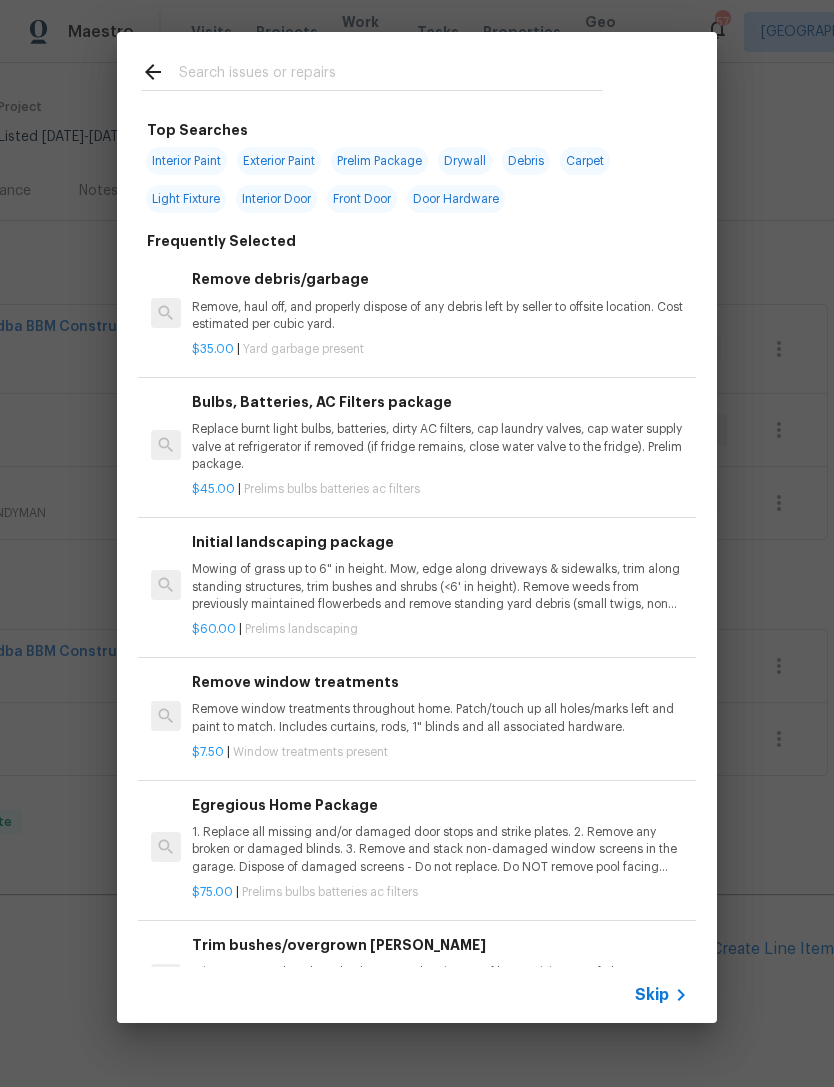 click at bounding box center [391, 75] 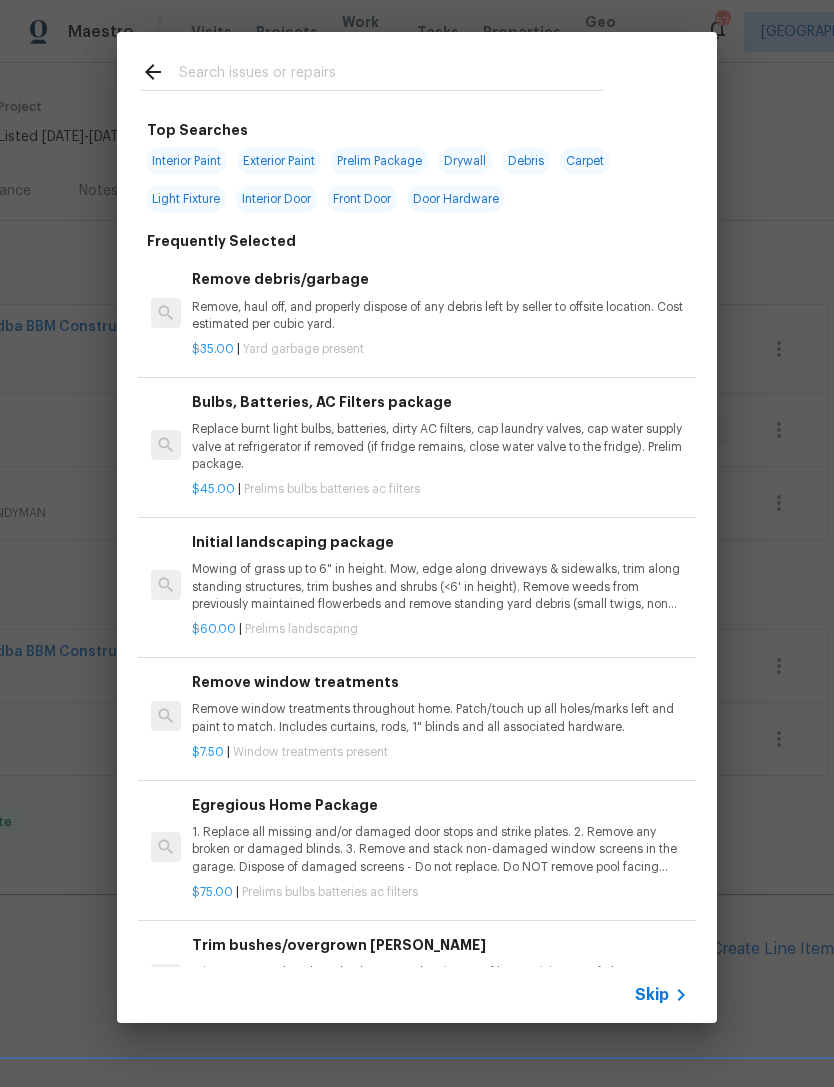 click on "Top Searches Interior Paint Exterior Paint Prelim Package Drywall Debris Carpet Light Fixture Interior Door Front Door Door Hardware Frequently Selected Remove debris/garbage Remove, haul off, and properly dispose of any debris left by seller to offsite location. Cost estimated per cubic yard. $35.00   |   Yard garbage present Bulbs, Batteries, AC Filters package Replace burnt light bulbs, batteries, dirty AC filters, cap laundry valves, cap water supply valve at refrigerator if removed (if fridge remains, close water valve to the fridge). Prelim package. $45.00   |   Prelims bulbs batteries ac filters Initial landscaping package Mowing of grass up to 6" in height. Mow, edge along driveways & sidewalks, trim along standing structures, trim bushes and shrubs (<6' in height). Remove weeds from previously maintained flowerbeds and remove standing yard debris (small twigs, non seasonal falling leaves).  Use leaf blower to remove clippings from hard surfaces." $60.00   |   Prelims landscaping $7.50   |   $75.00" at bounding box center [417, 527] 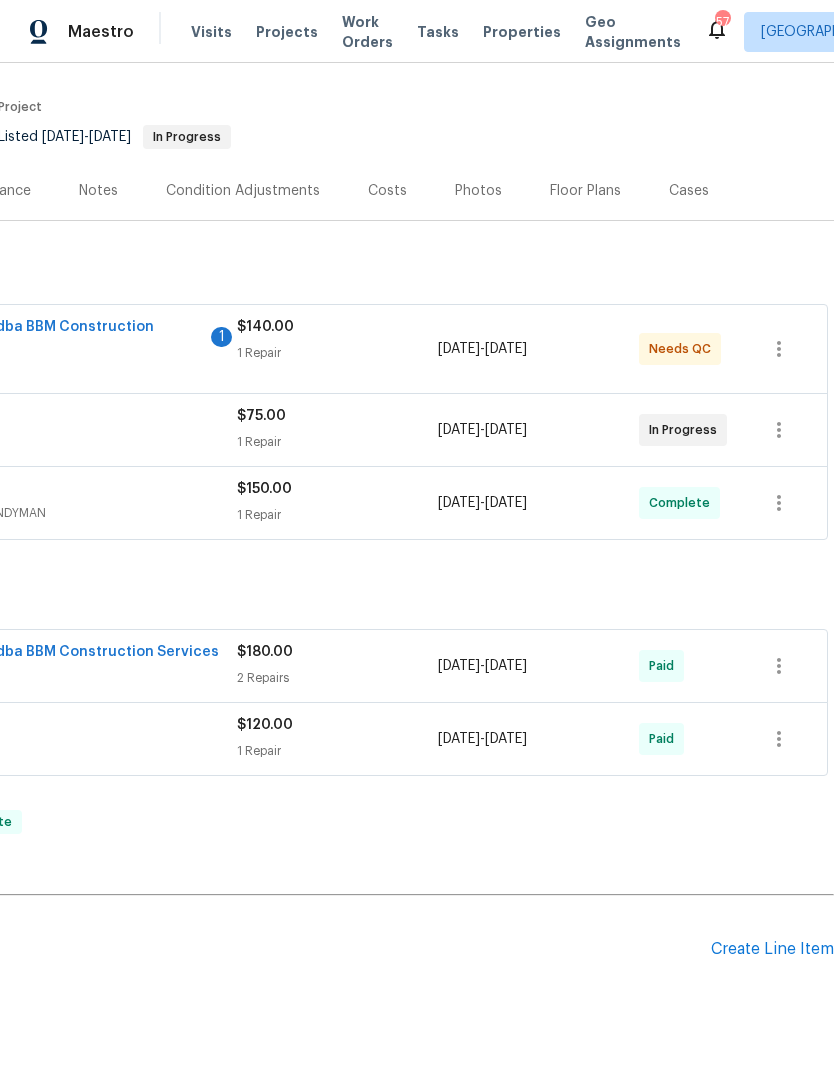 scroll, scrollTop: 0, scrollLeft: 0, axis: both 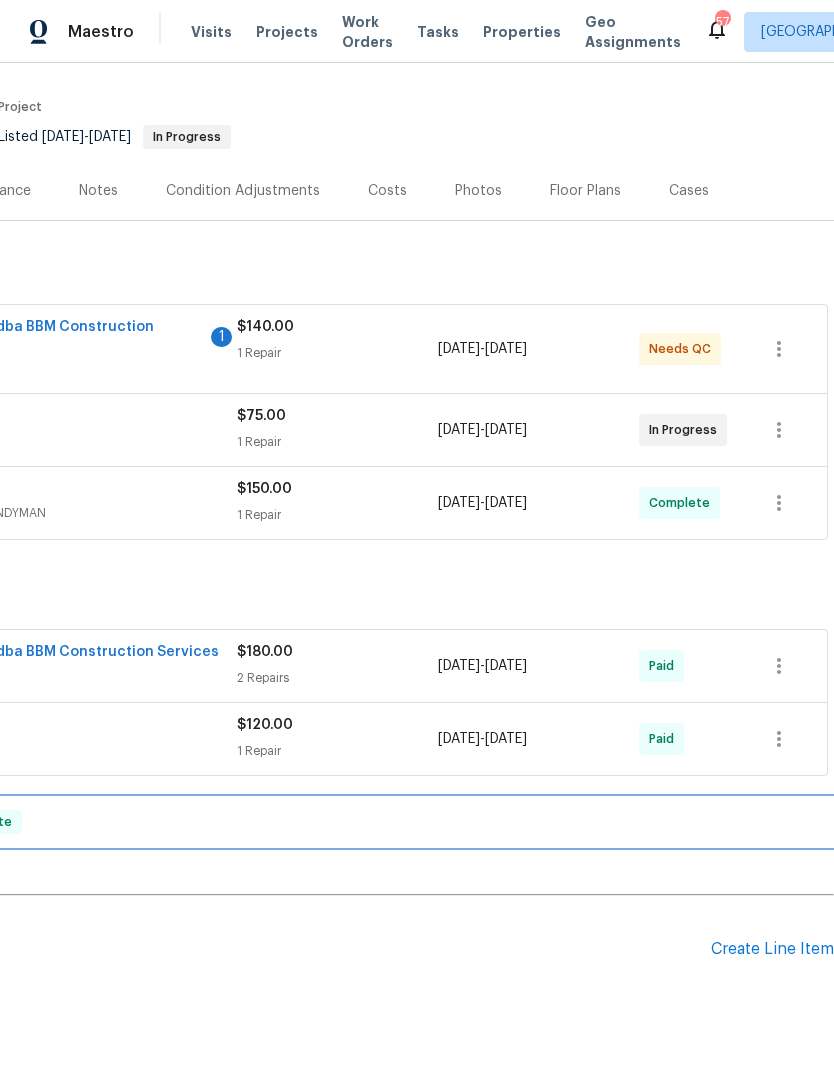 click on "RENOVATION   [DATE]  -  [DATE] Complete" at bounding box center (269, 822) 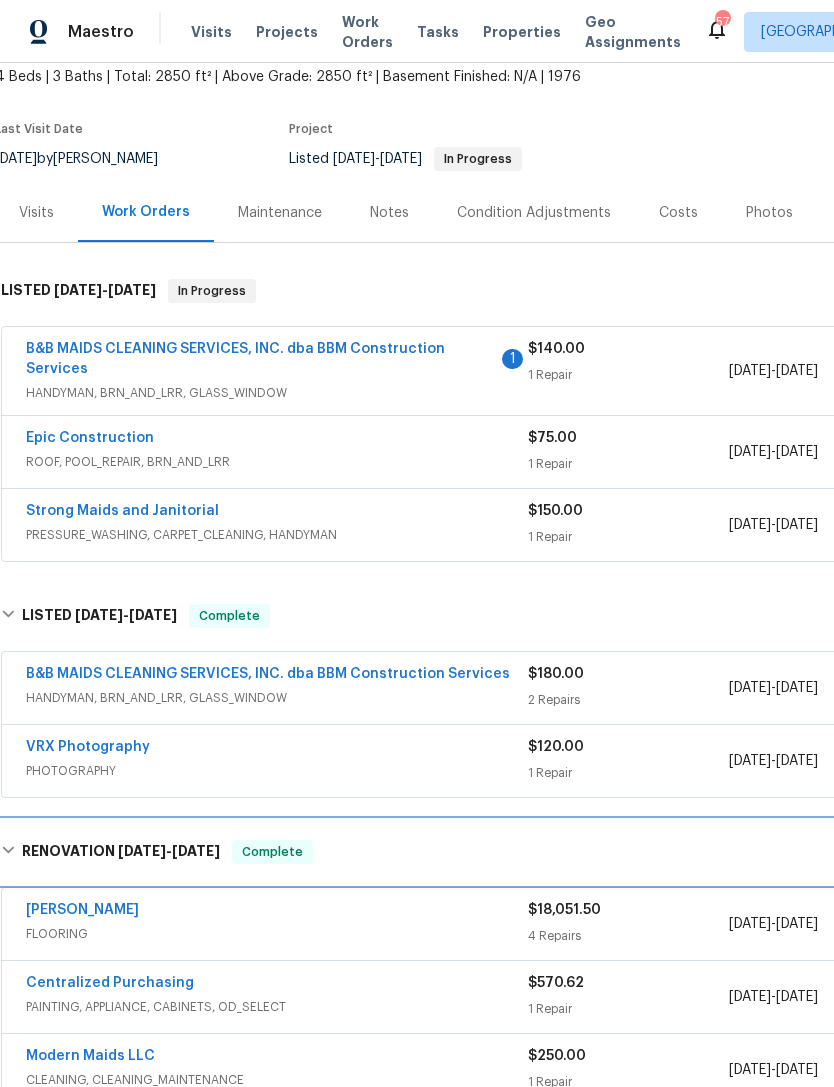 scroll, scrollTop: 121, scrollLeft: 5, axis: both 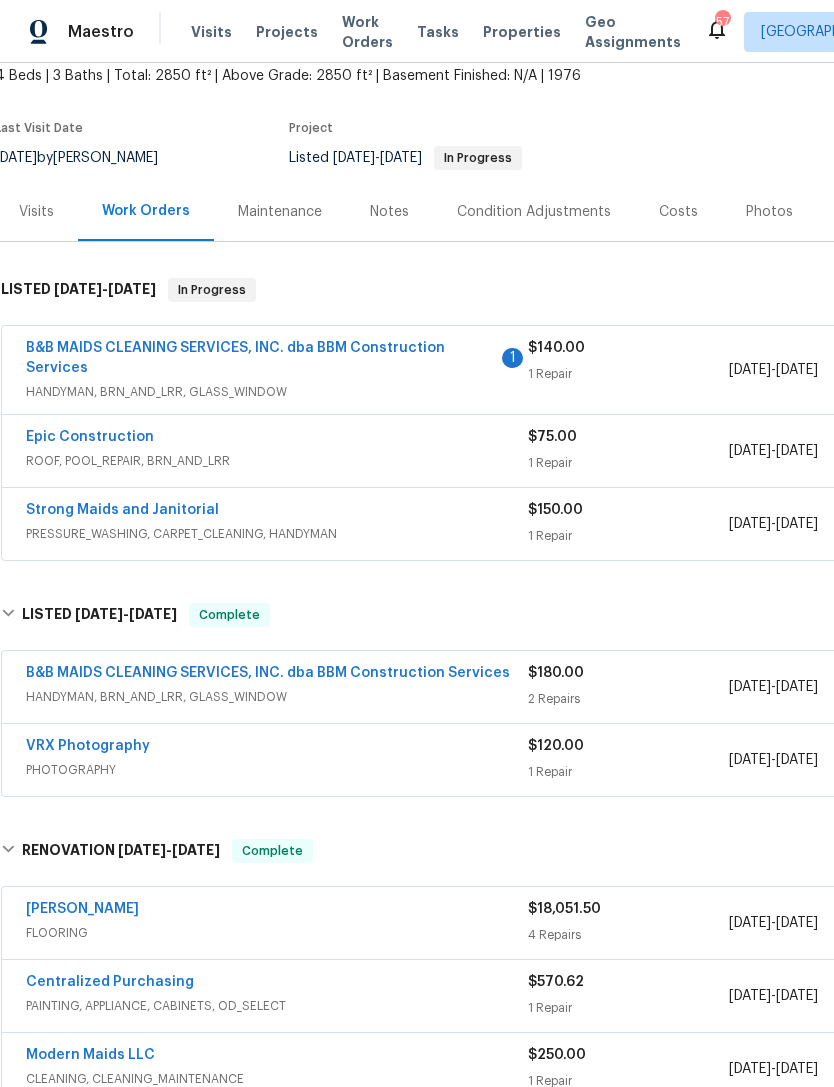 click on "Strong Maids and Janitorial" at bounding box center (122, 510) 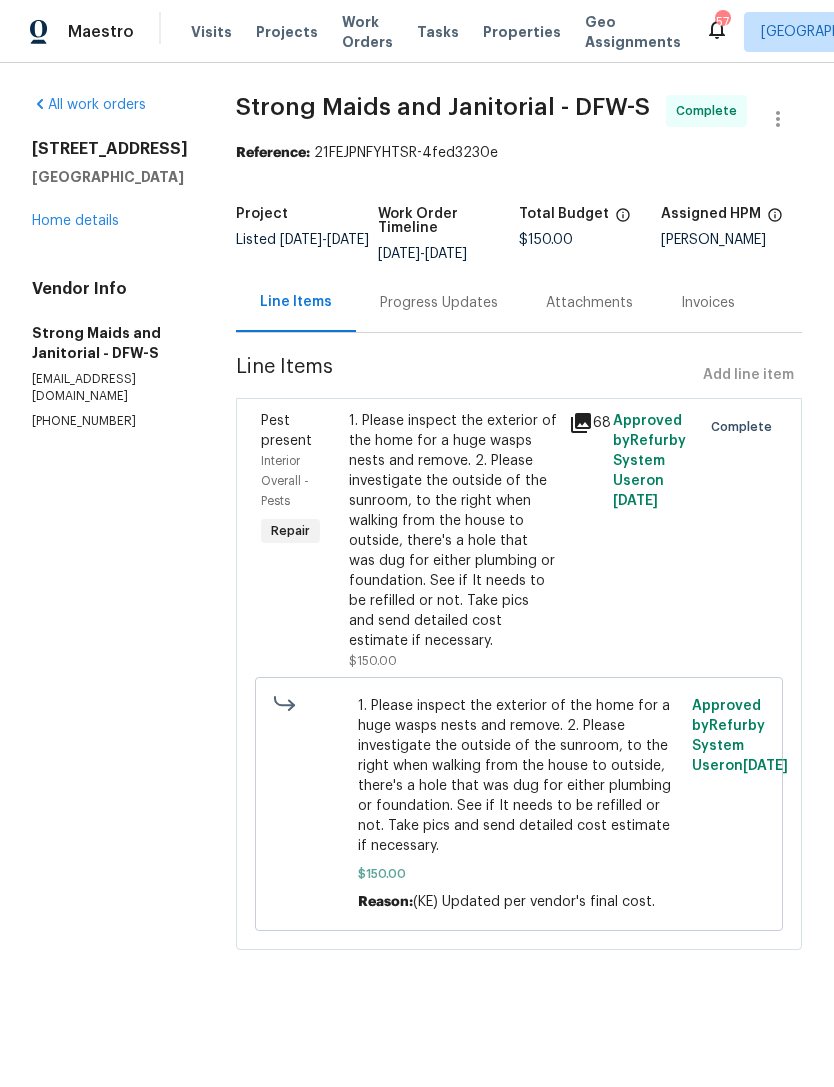 click on "All work orders [STREET_ADDRESS] Home details Vendor Info Strong Maids and Janitorial - DFW-S [EMAIL_ADDRESS][DOMAIN_NAME] [PHONE_NUMBER]" at bounding box center (110, 262) 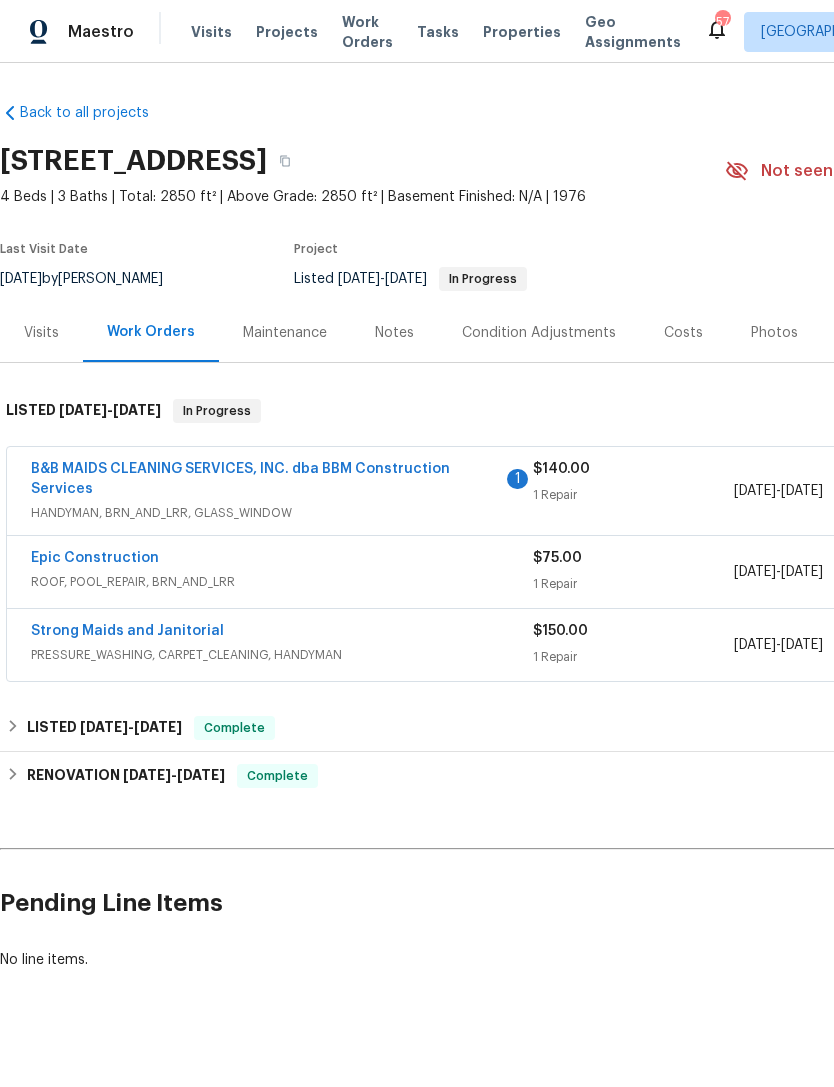 scroll, scrollTop: 0, scrollLeft: 0, axis: both 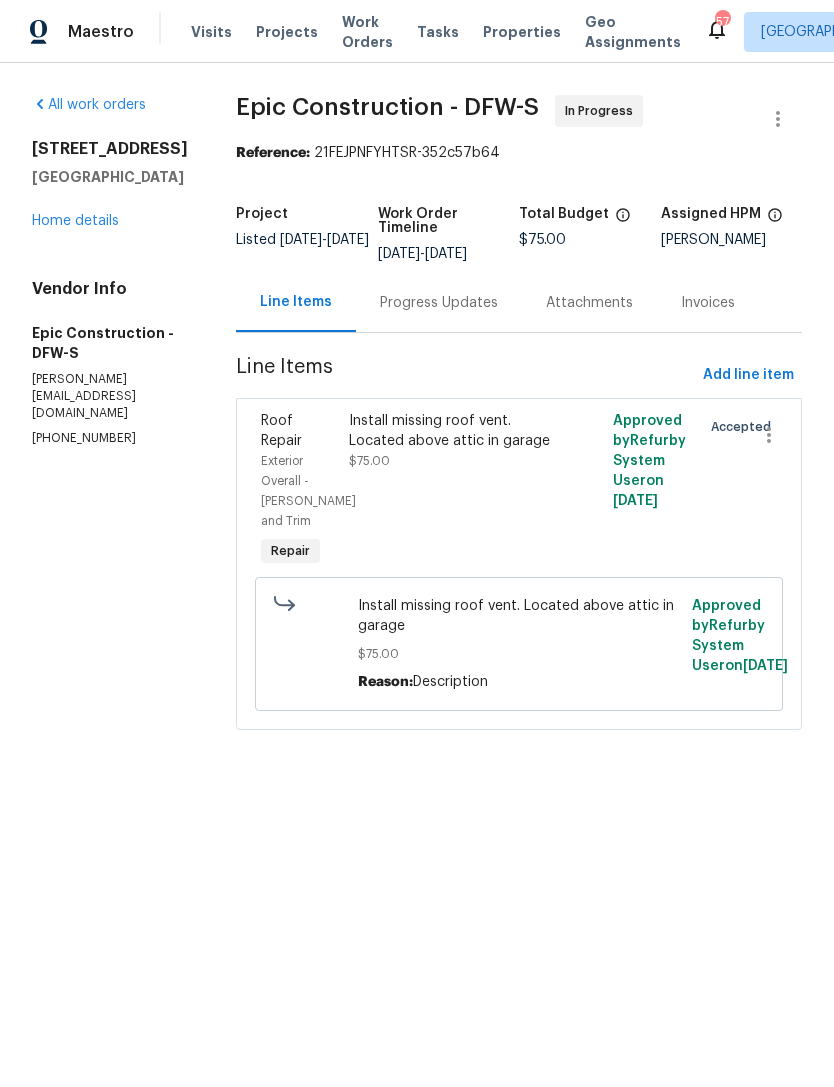 click on "Home details" at bounding box center [75, 221] 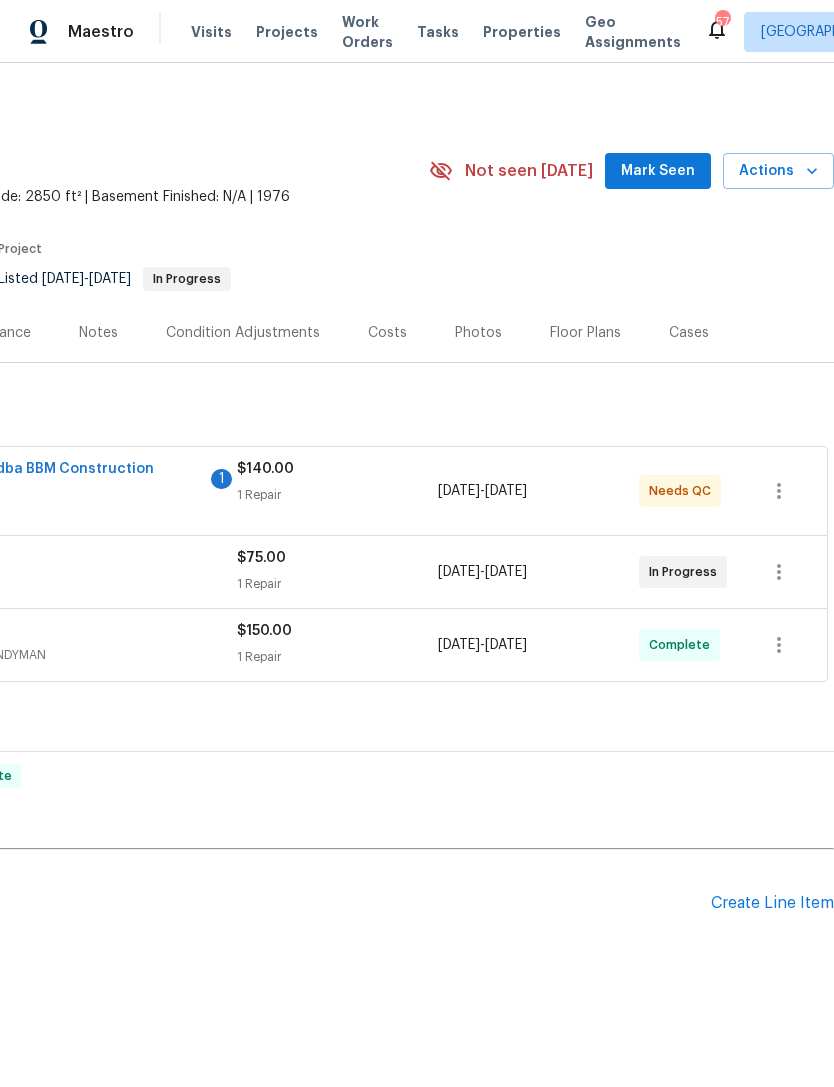 scroll, scrollTop: 0, scrollLeft: 296, axis: horizontal 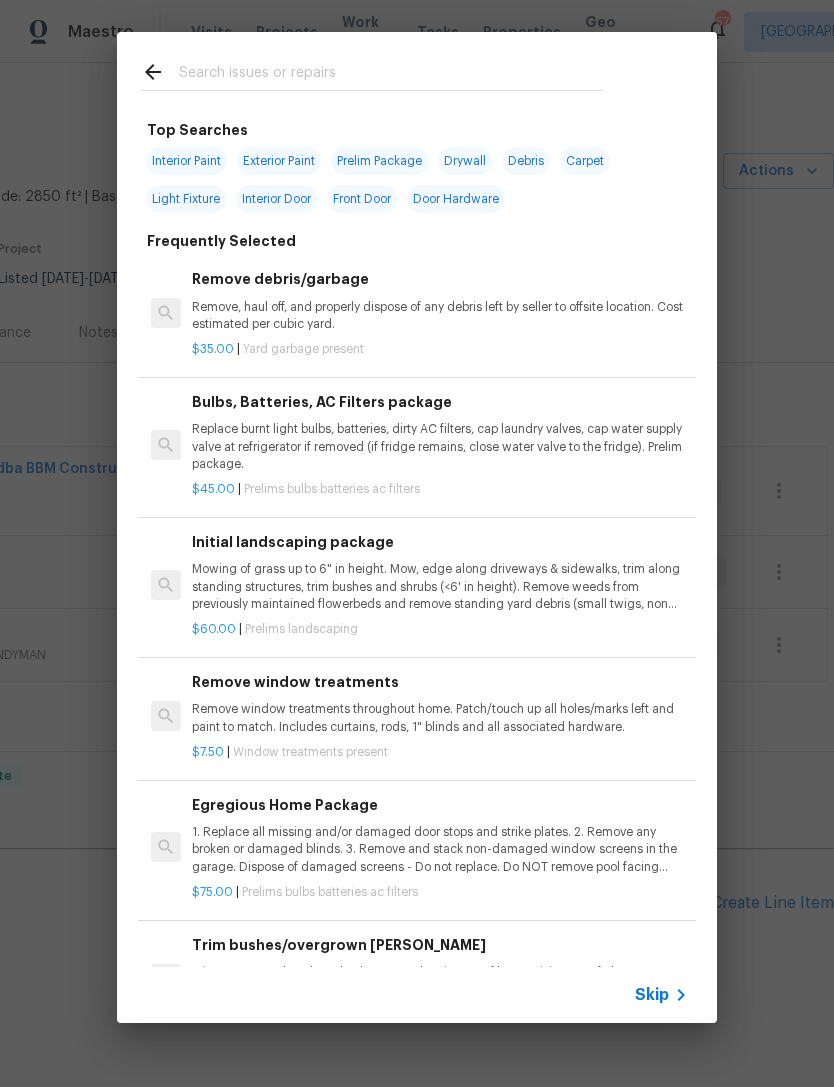 click at bounding box center (391, 75) 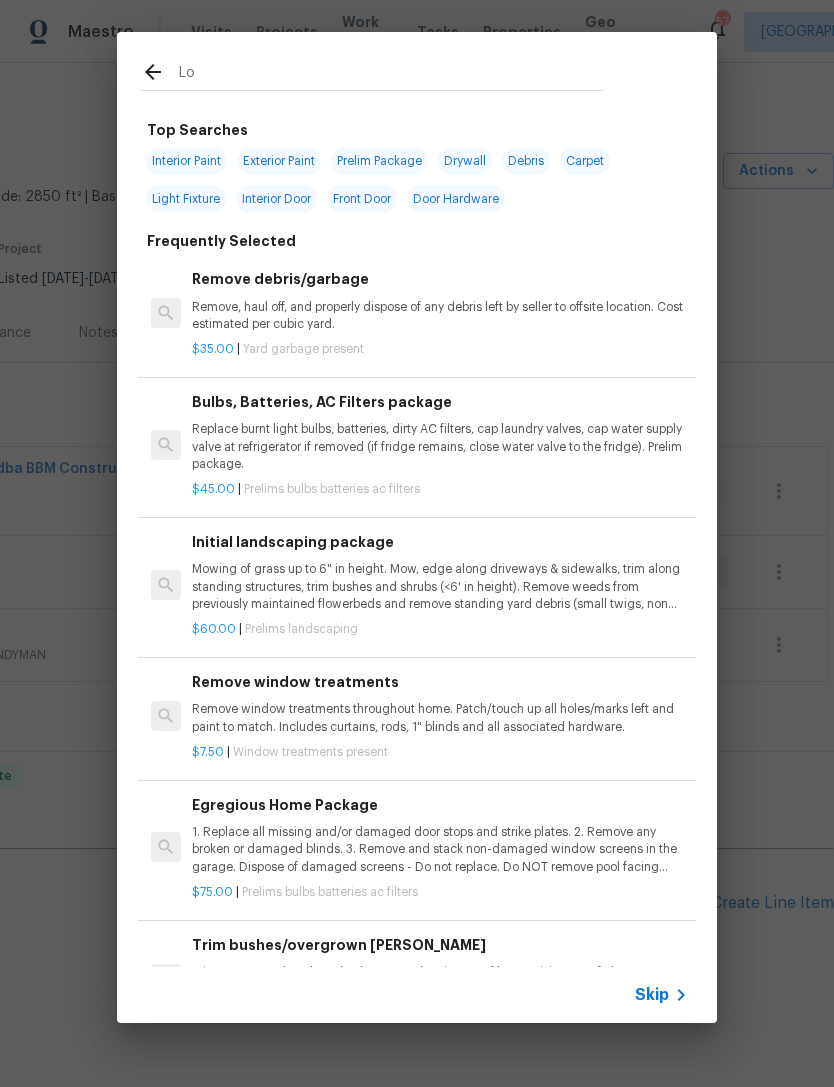 type on "L" 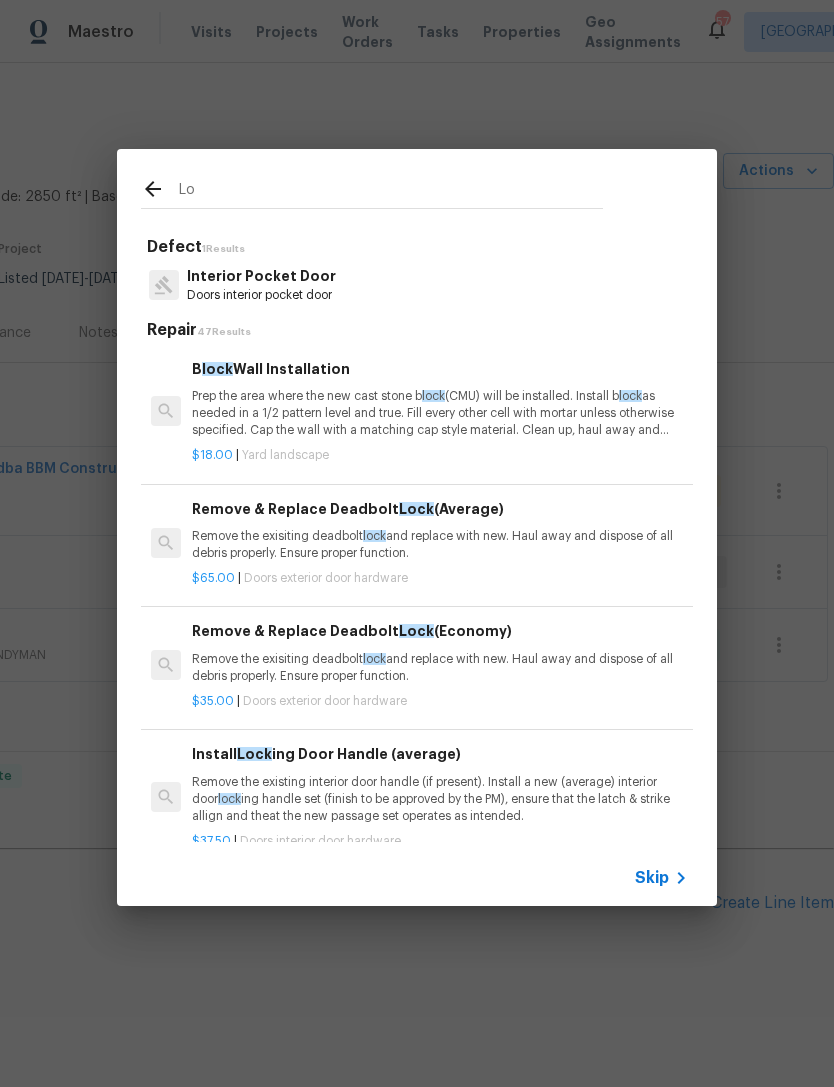 type on "L" 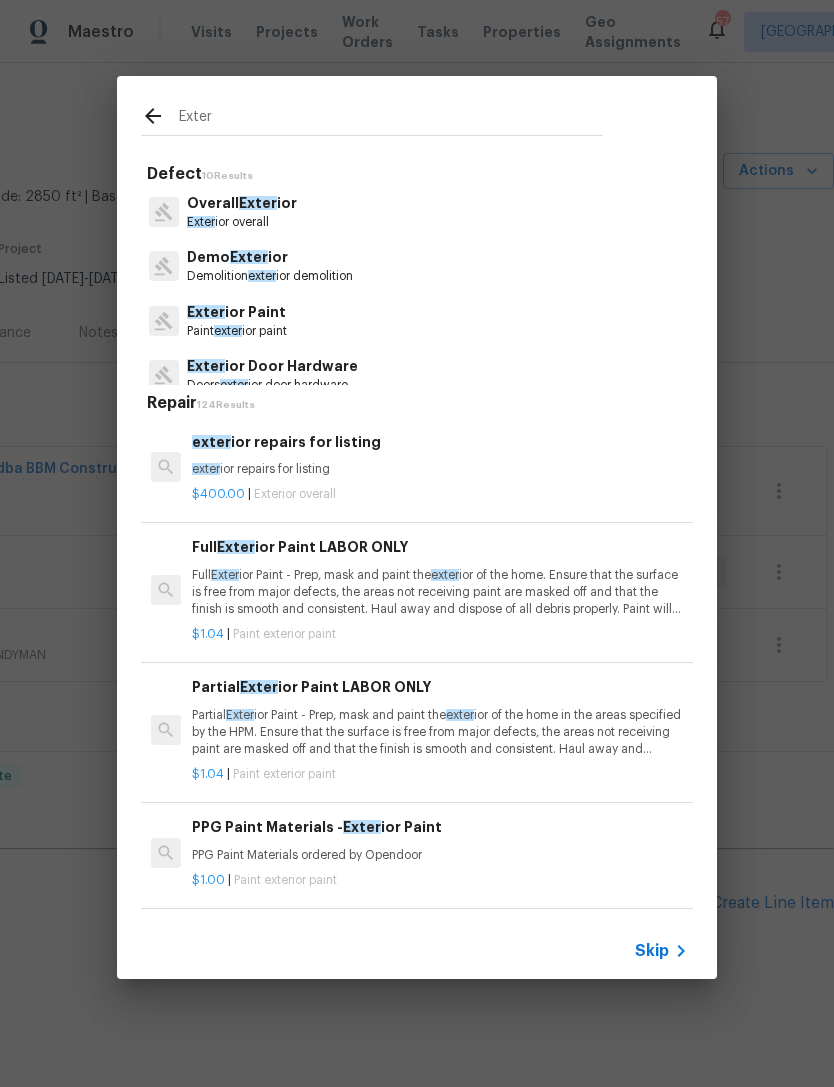 type on "Exter" 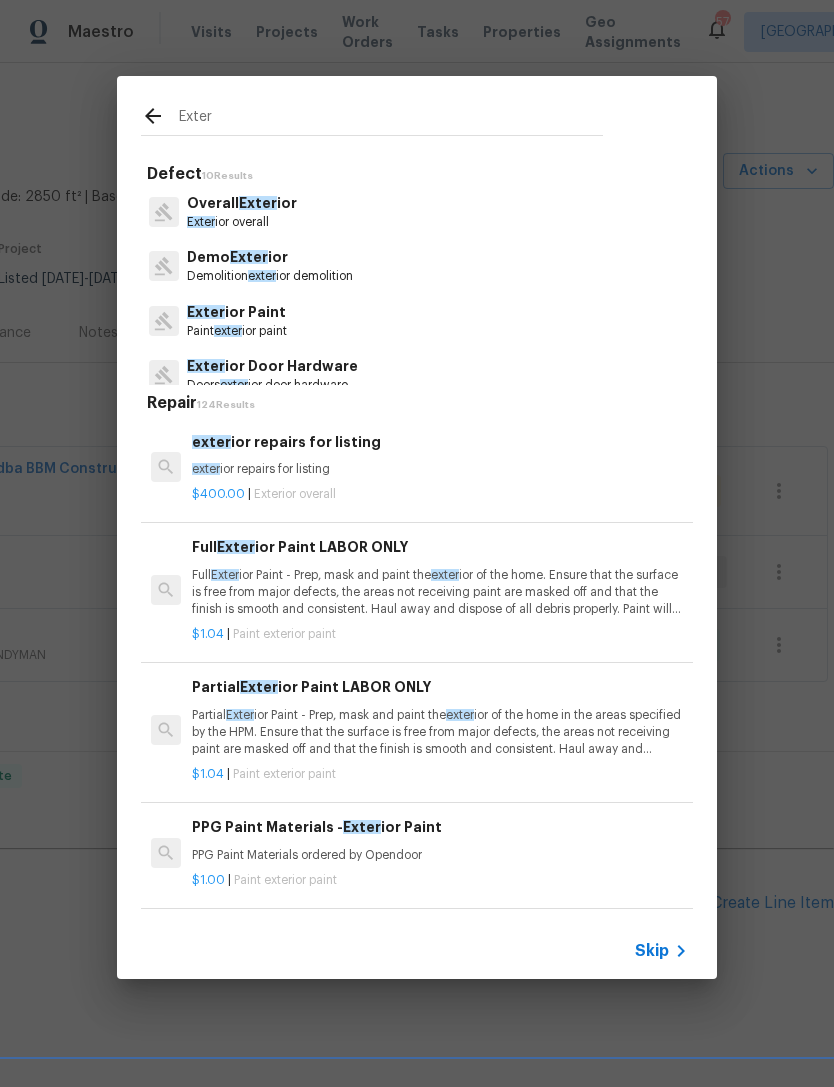 click on "Overall  Exter ior Exter ior overall" at bounding box center (417, 212) 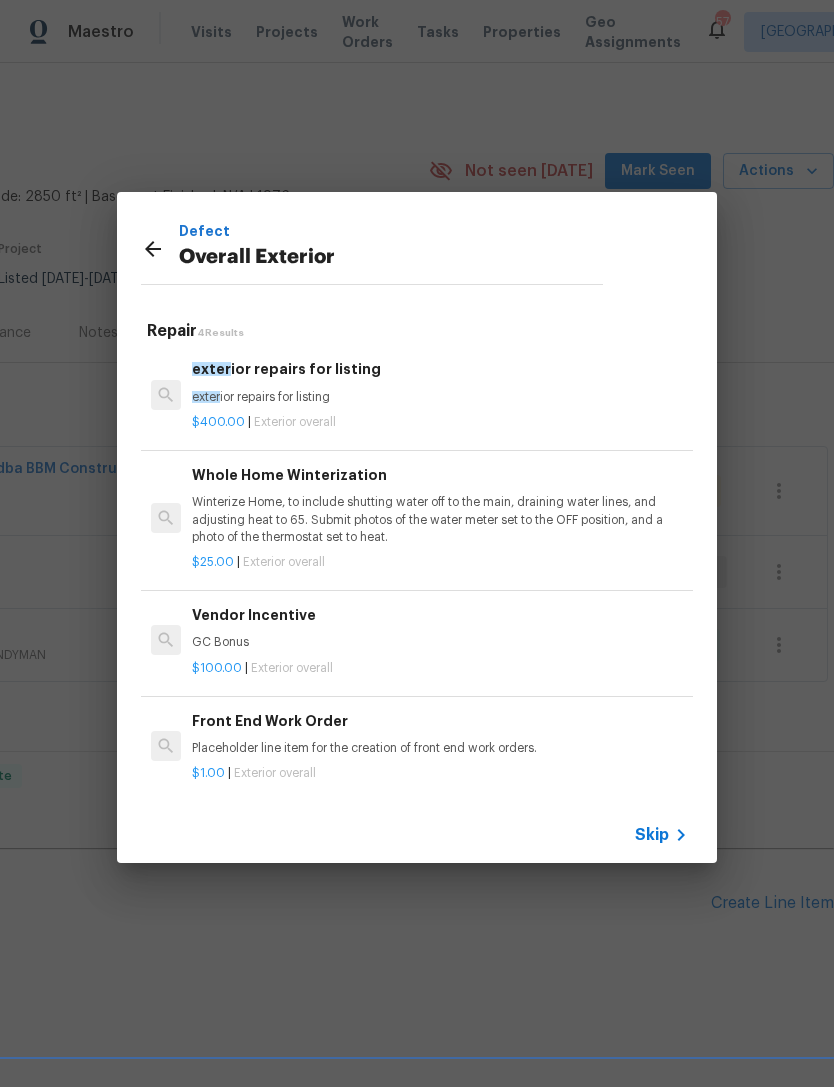 click on "GC Bonus" at bounding box center (440, 642) 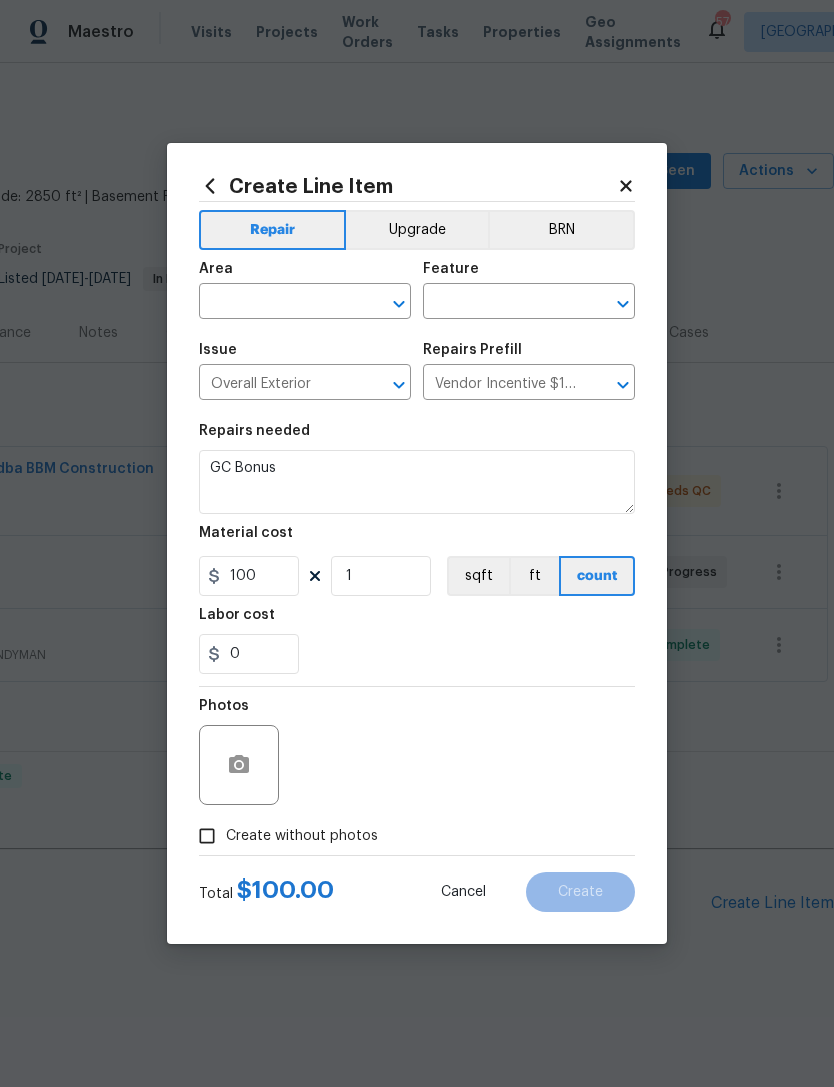 click on "Area" at bounding box center [305, 275] 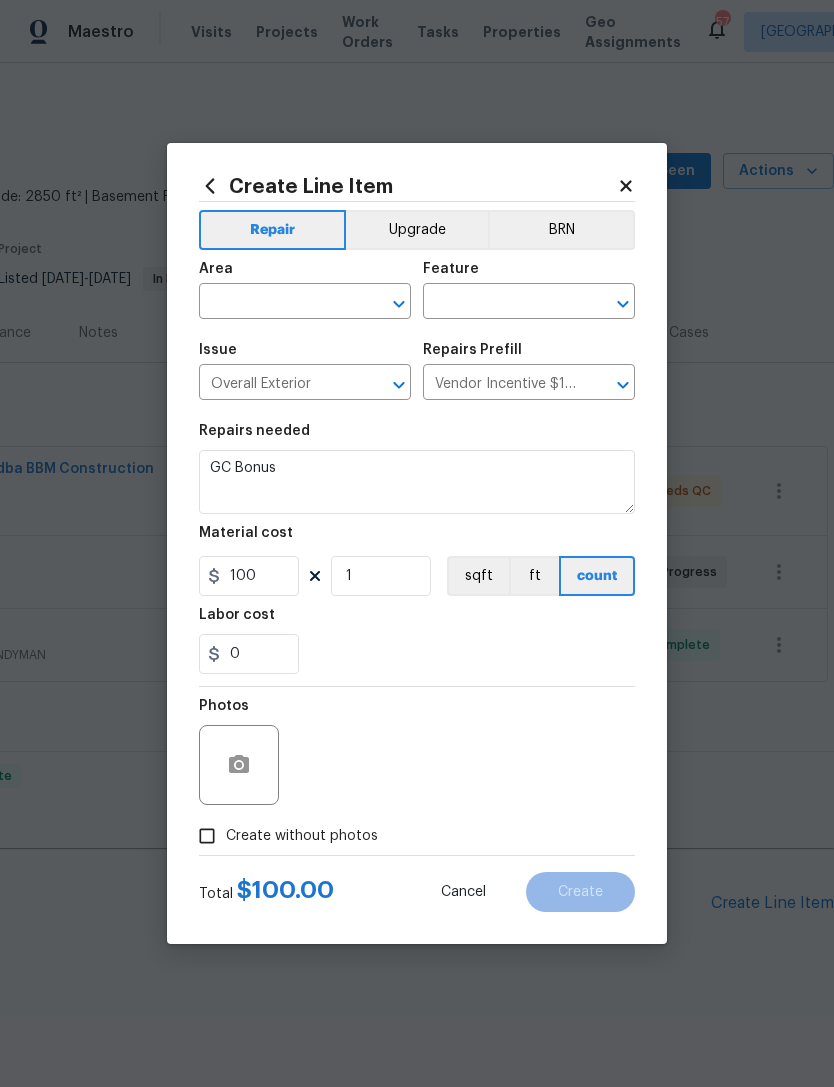 click at bounding box center (277, 303) 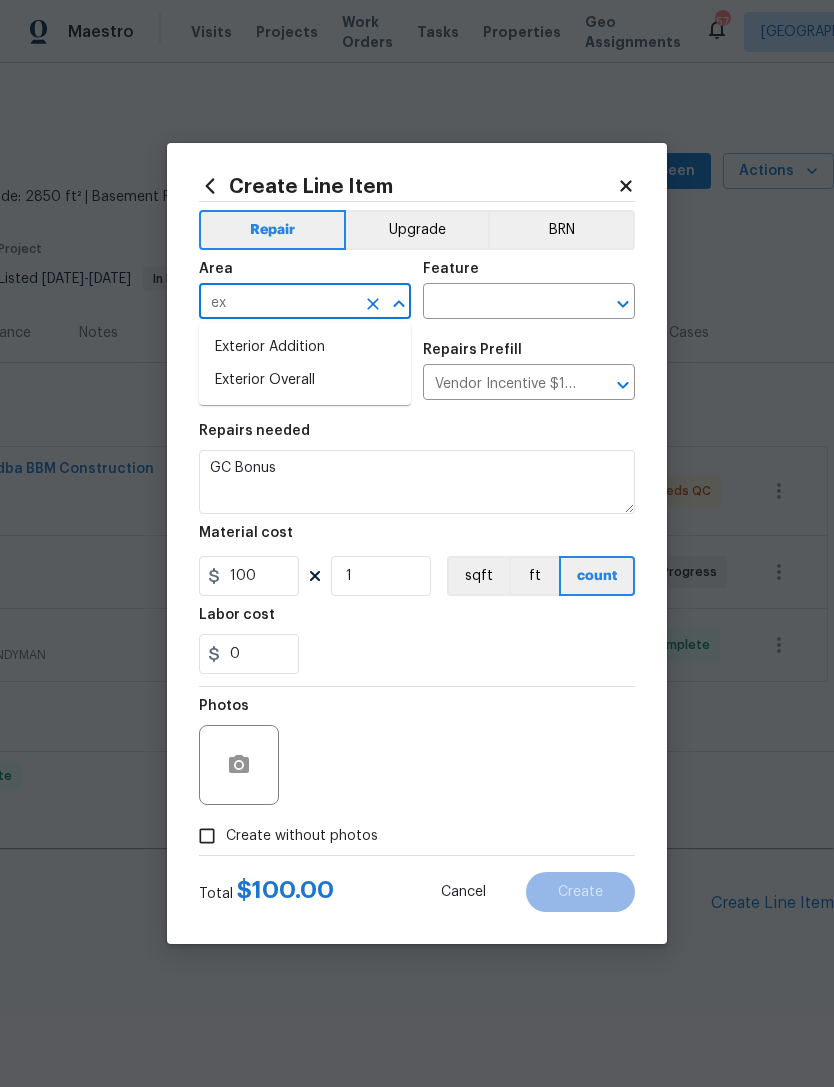 click on "Exterior Overall" at bounding box center [305, 380] 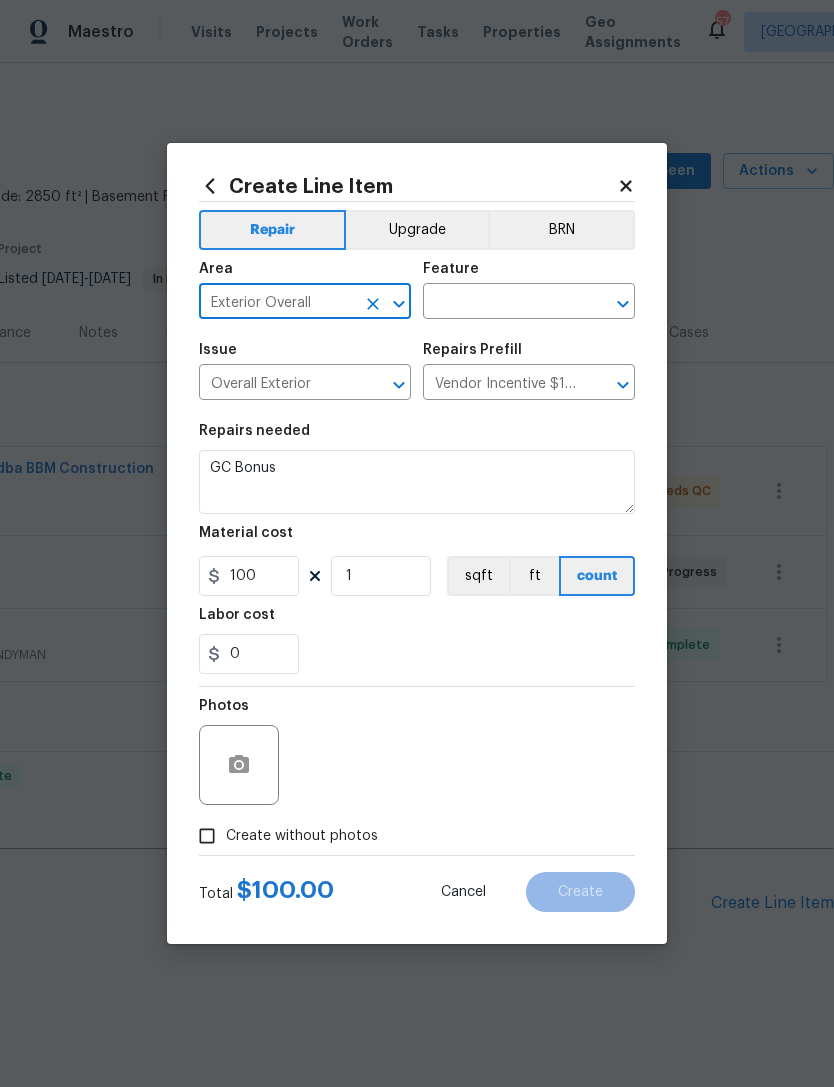 click at bounding box center [501, 303] 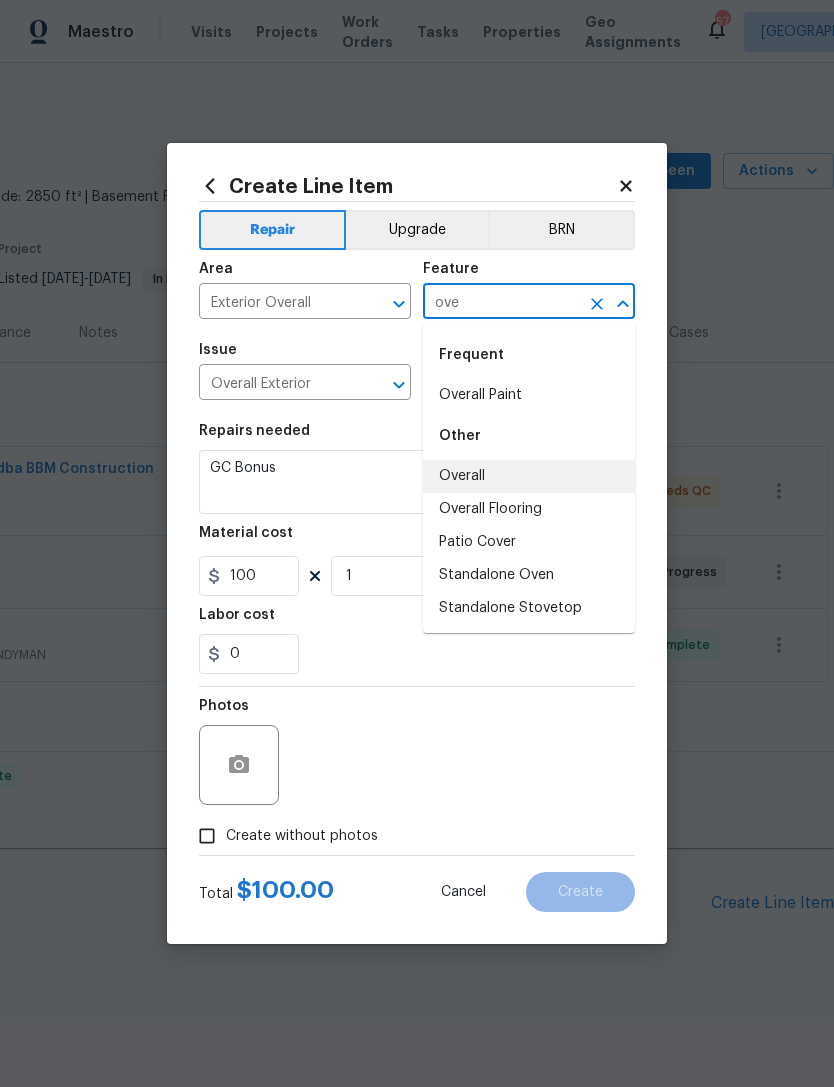 click on "Overall" at bounding box center [529, 476] 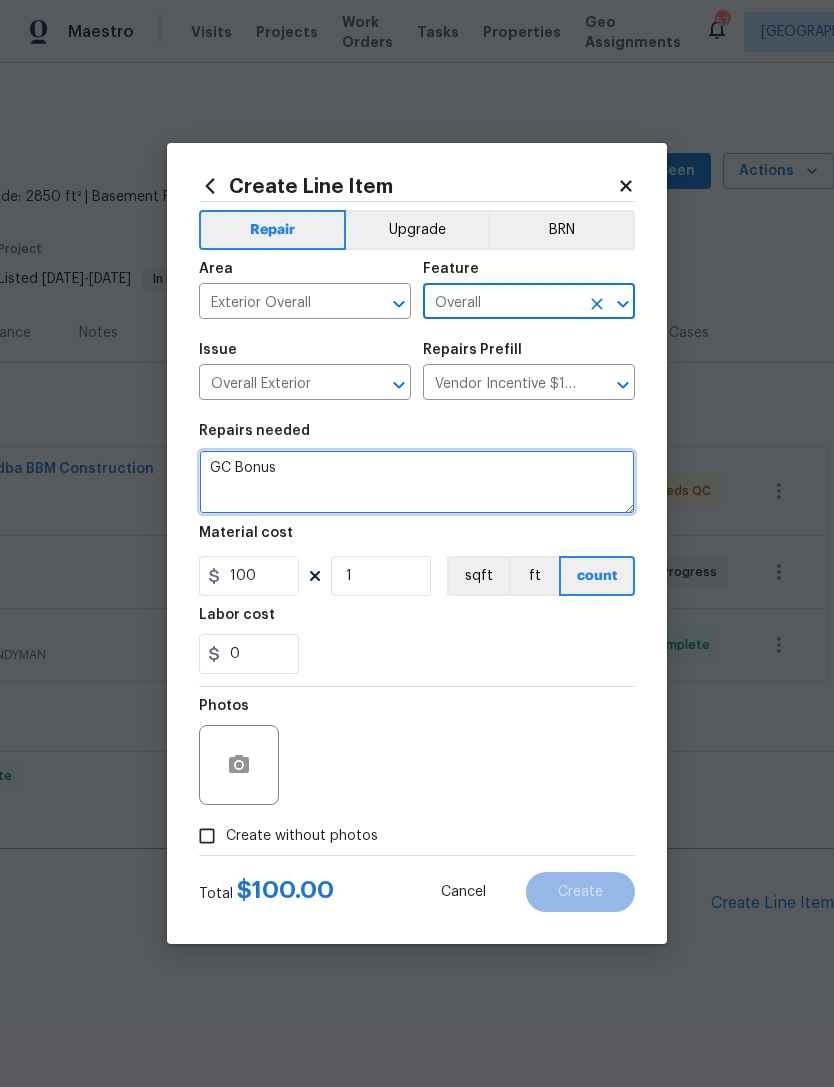 click on "GC Bonus" at bounding box center (417, 482) 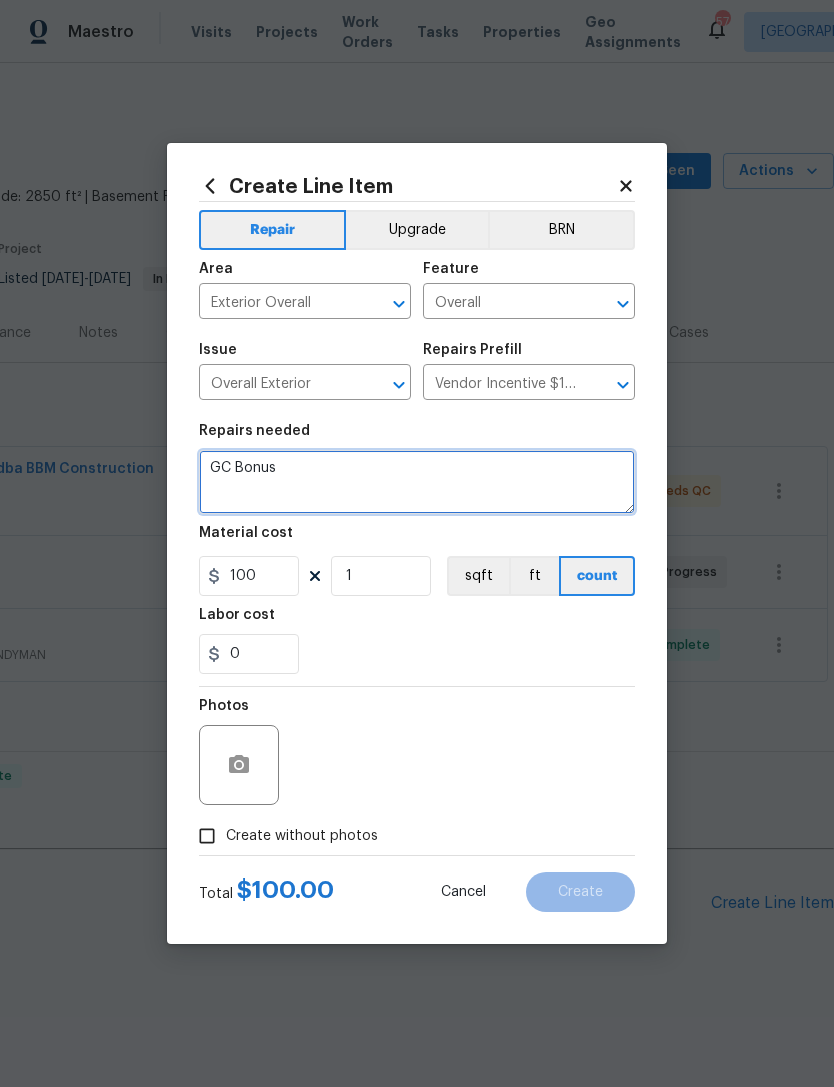 click on "GC Bonus" at bounding box center (417, 482) 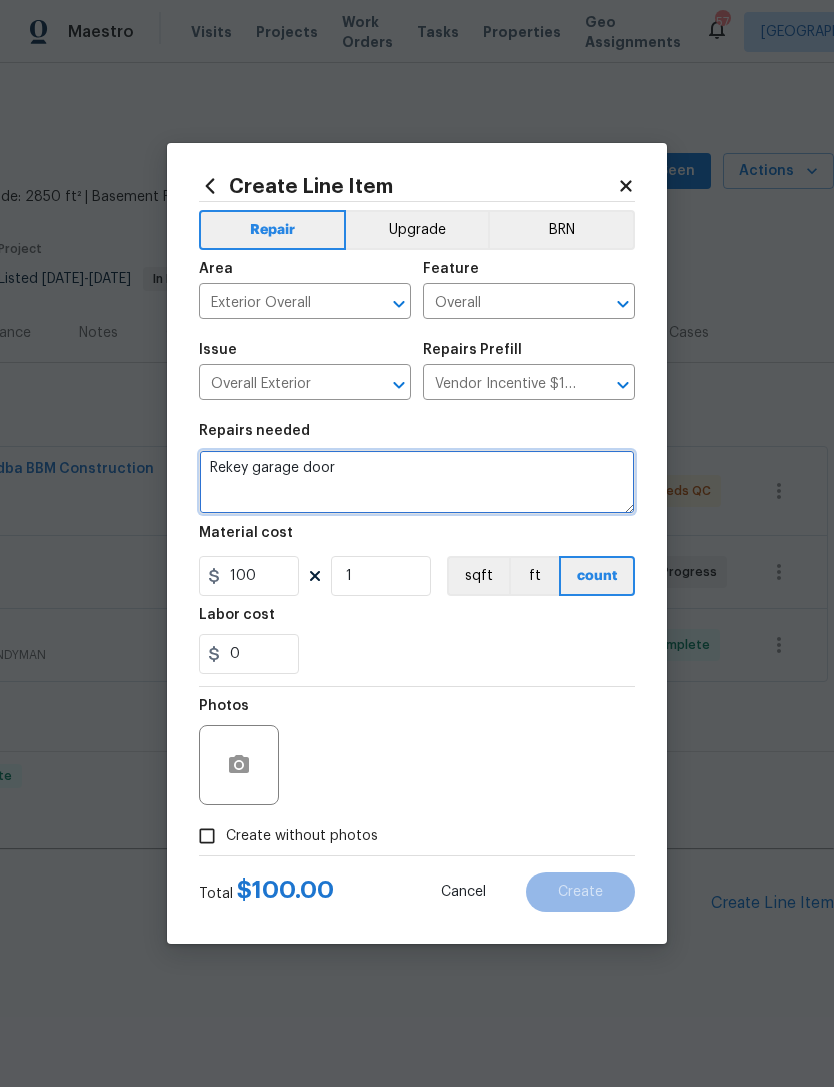 click on "Rekey garage door" at bounding box center [417, 482] 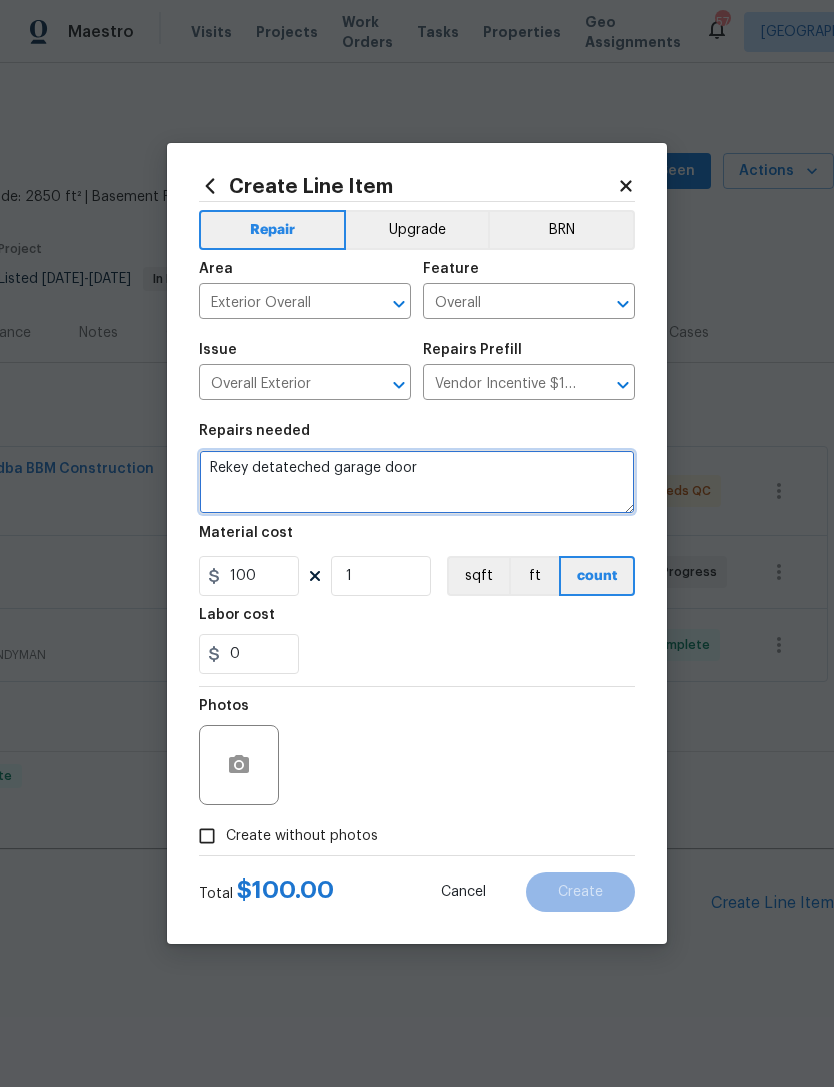 click on "Rekey detateched garage door" at bounding box center [417, 482] 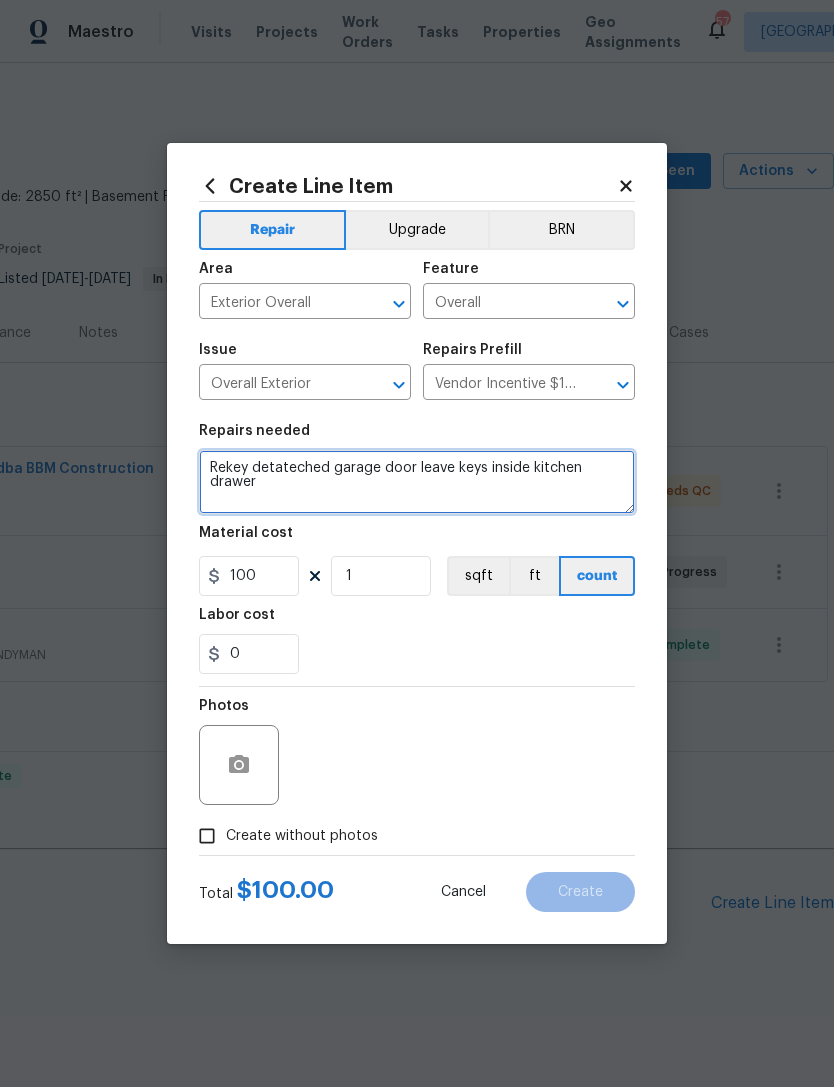 type on "Rekey detateched garage door leave keys inside kitchen drawer" 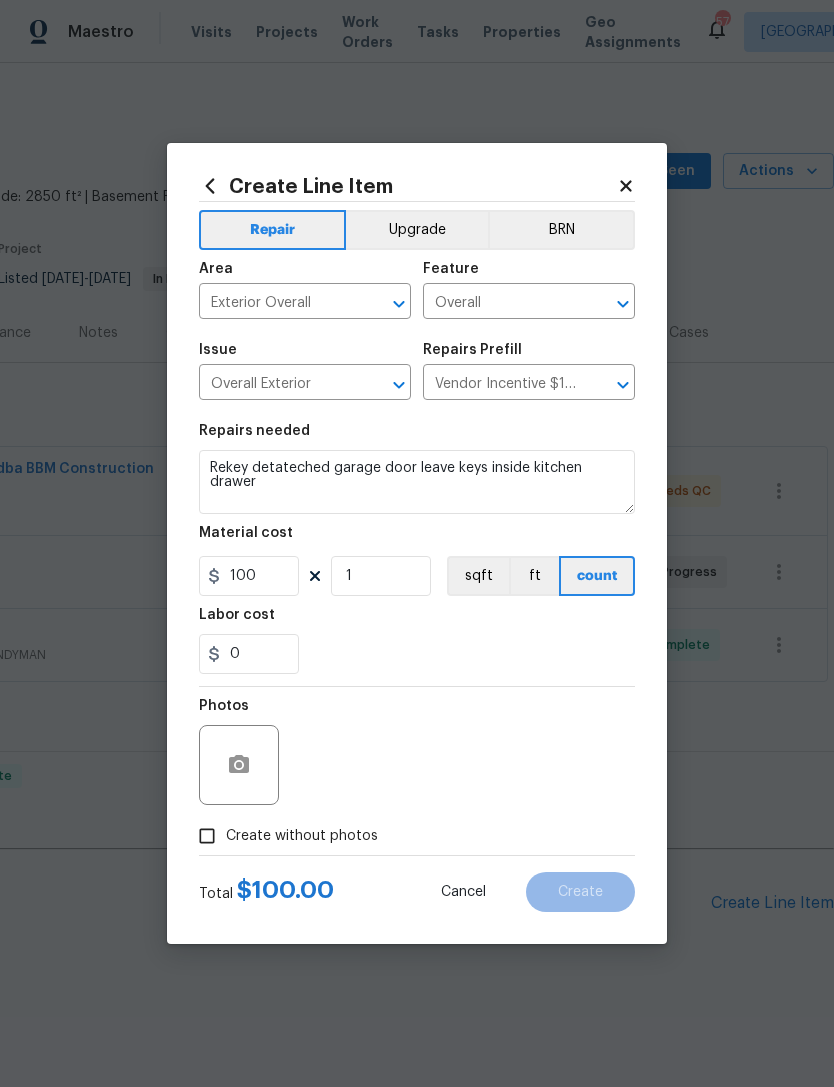 click on "0" at bounding box center (417, 654) 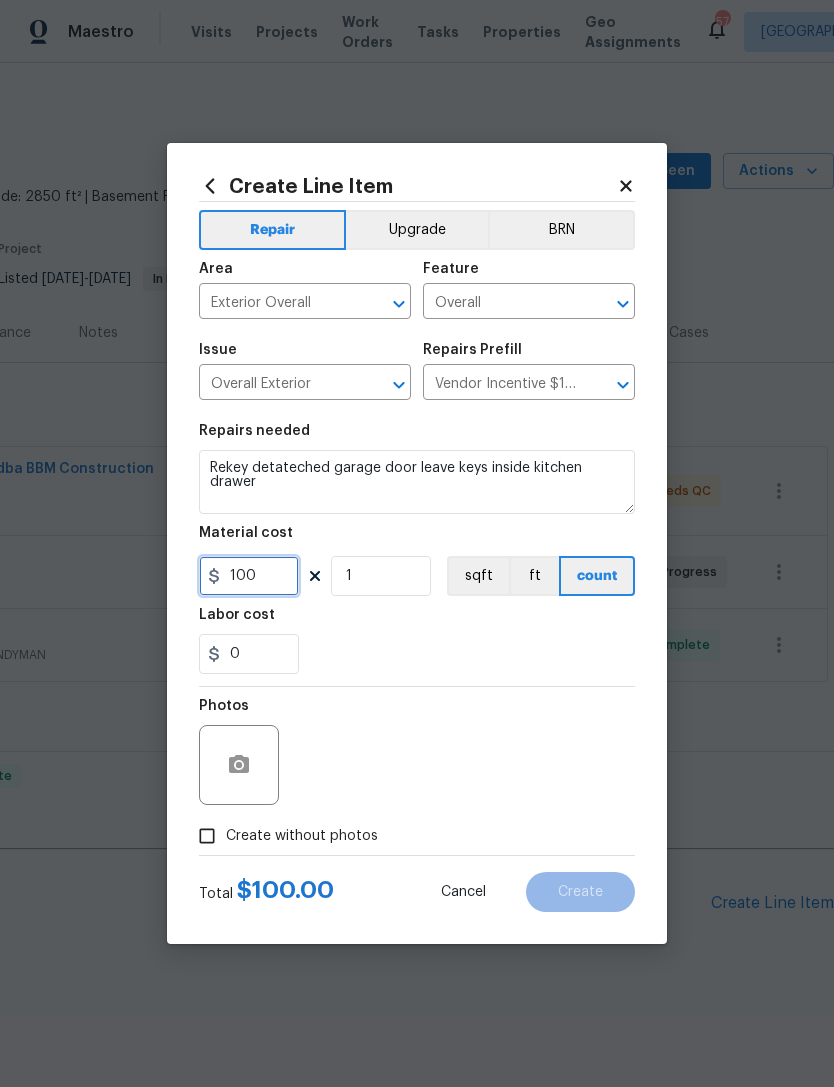 click on "100" at bounding box center [249, 576] 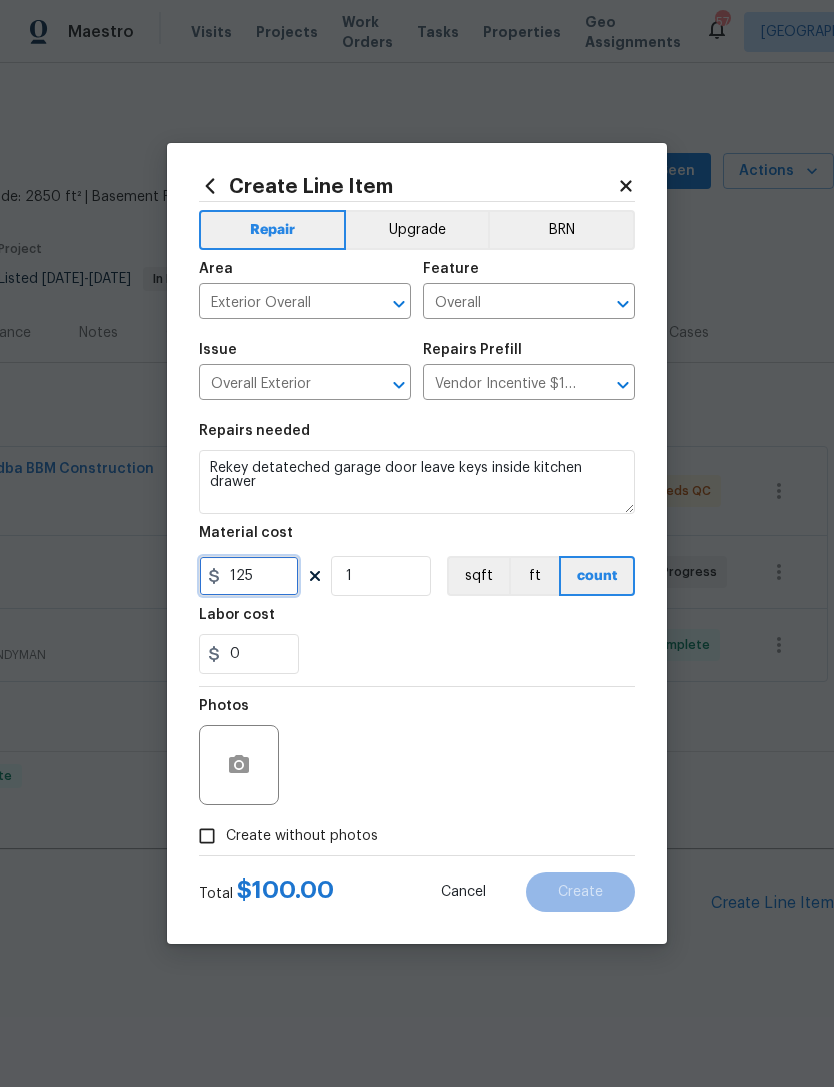 type on "125" 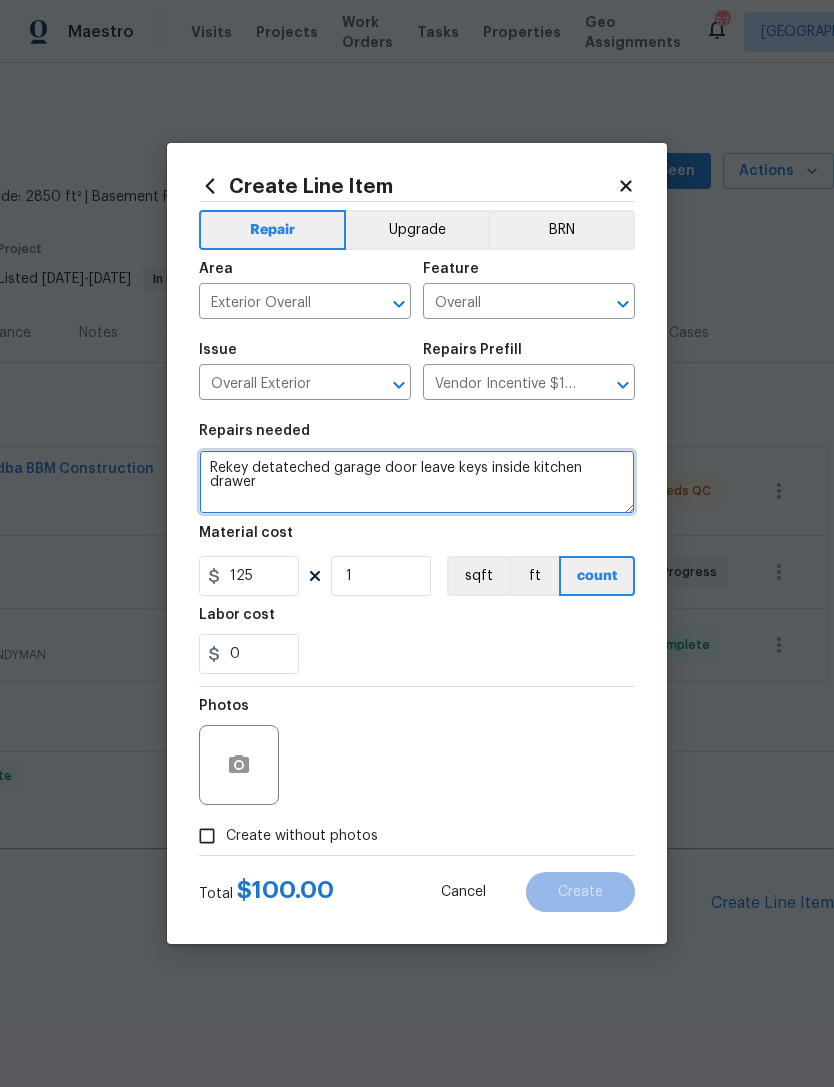 click on "Rekey detateched garage door leave keys inside kitchen drawer" at bounding box center [417, 482] 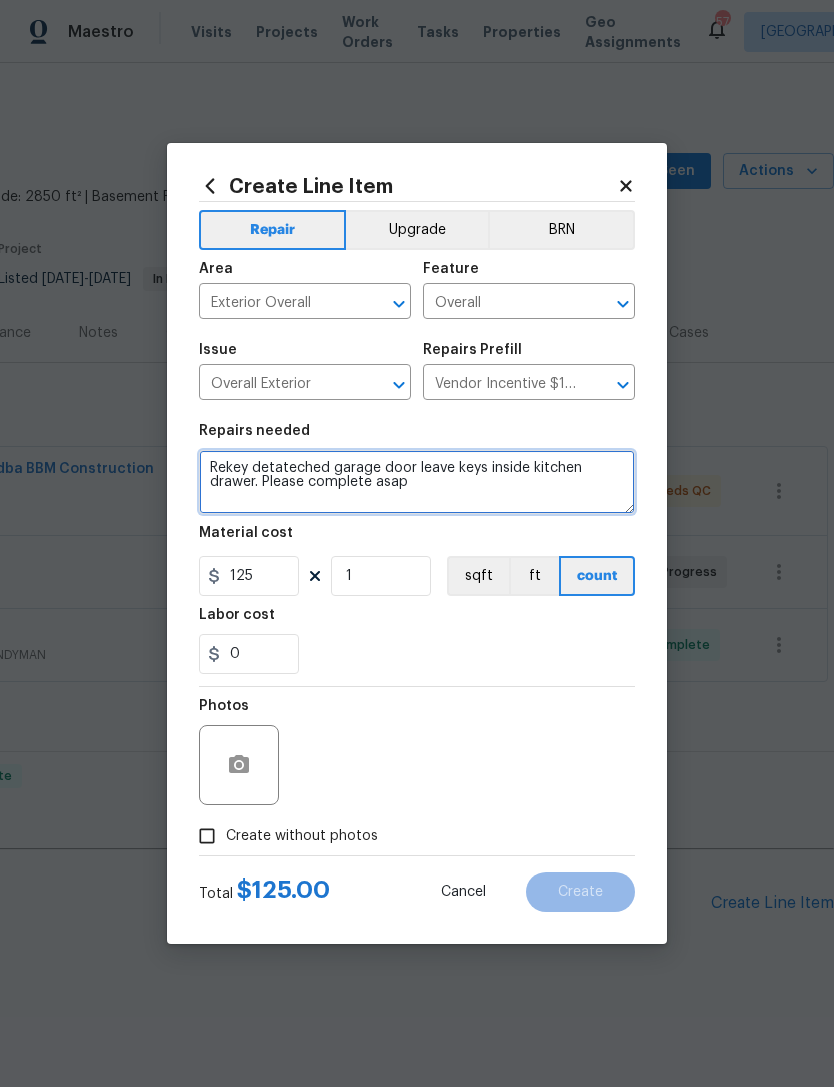 type on "Rekey detateched garage door leave keys inside kitchen drawer. Please complete asap" 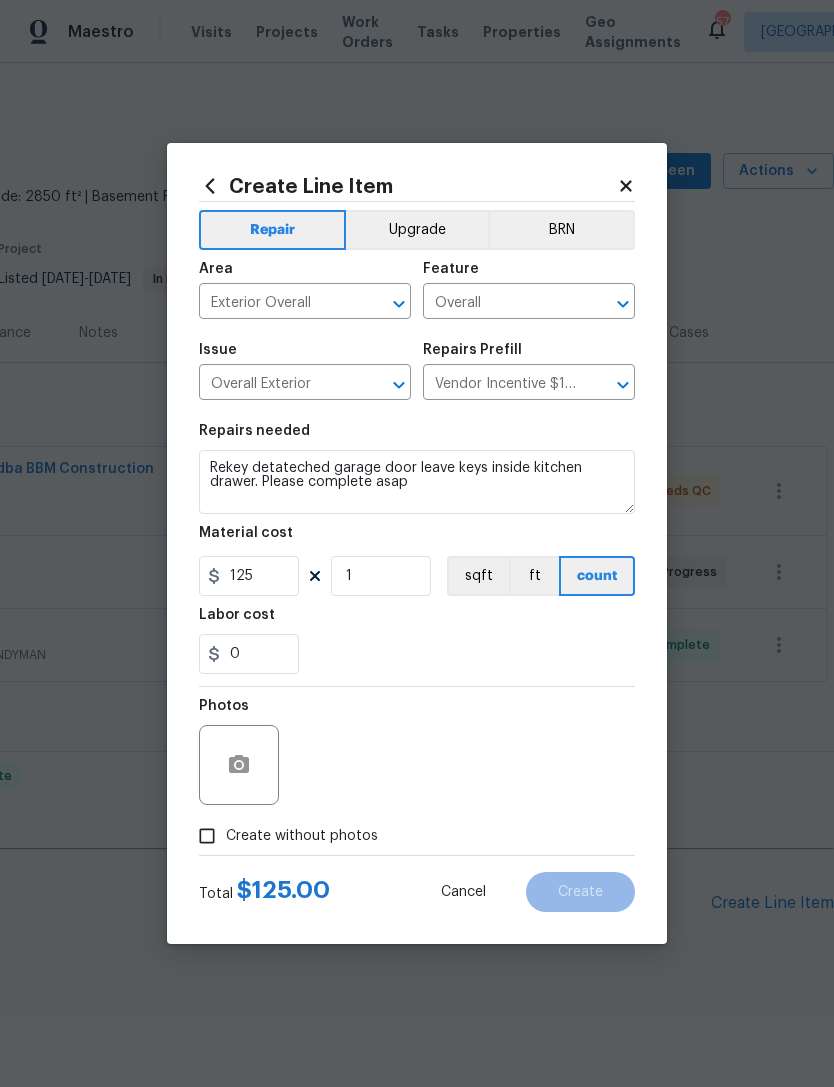 click on "Photos" at bounding box center (417, 752) 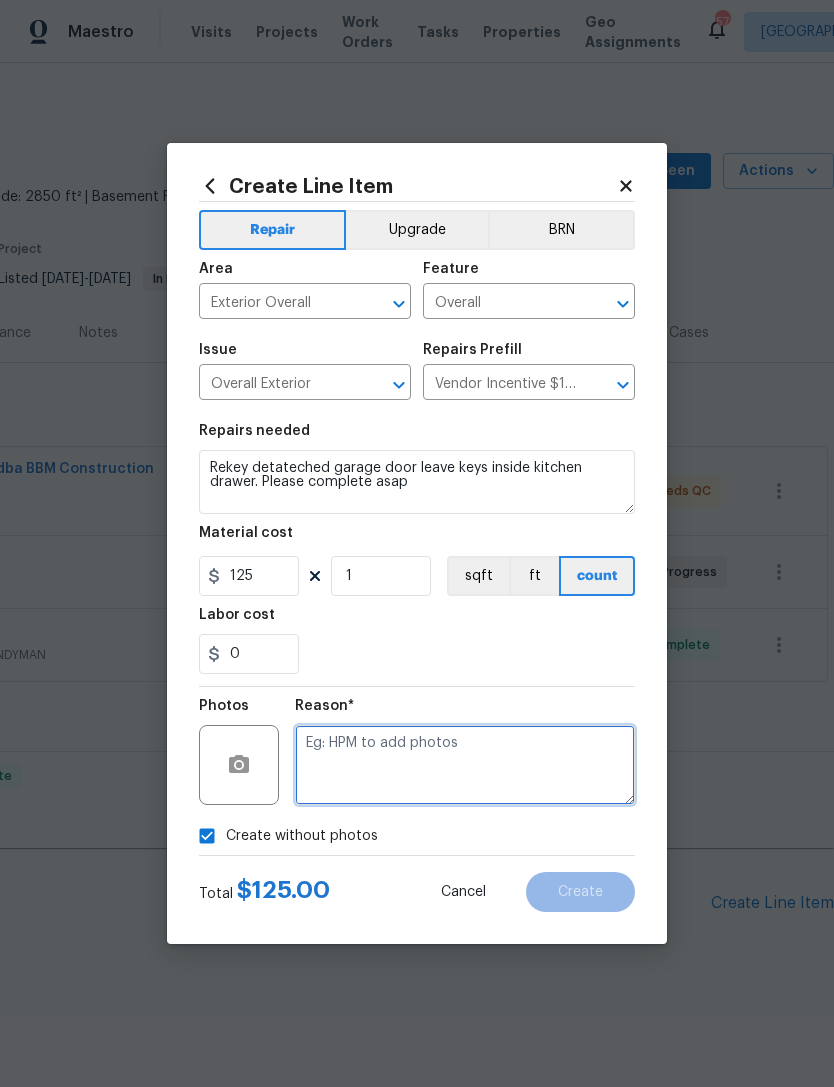 click at bounding box center (465, 765) 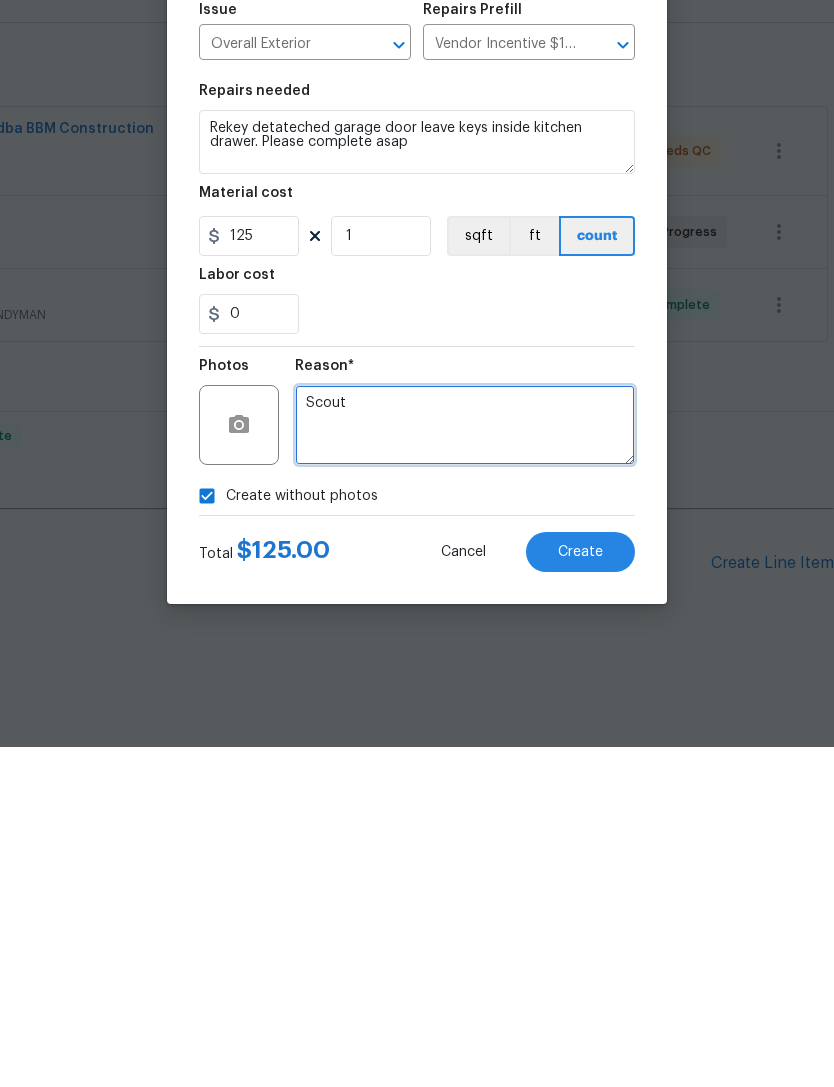 type on "Scout" 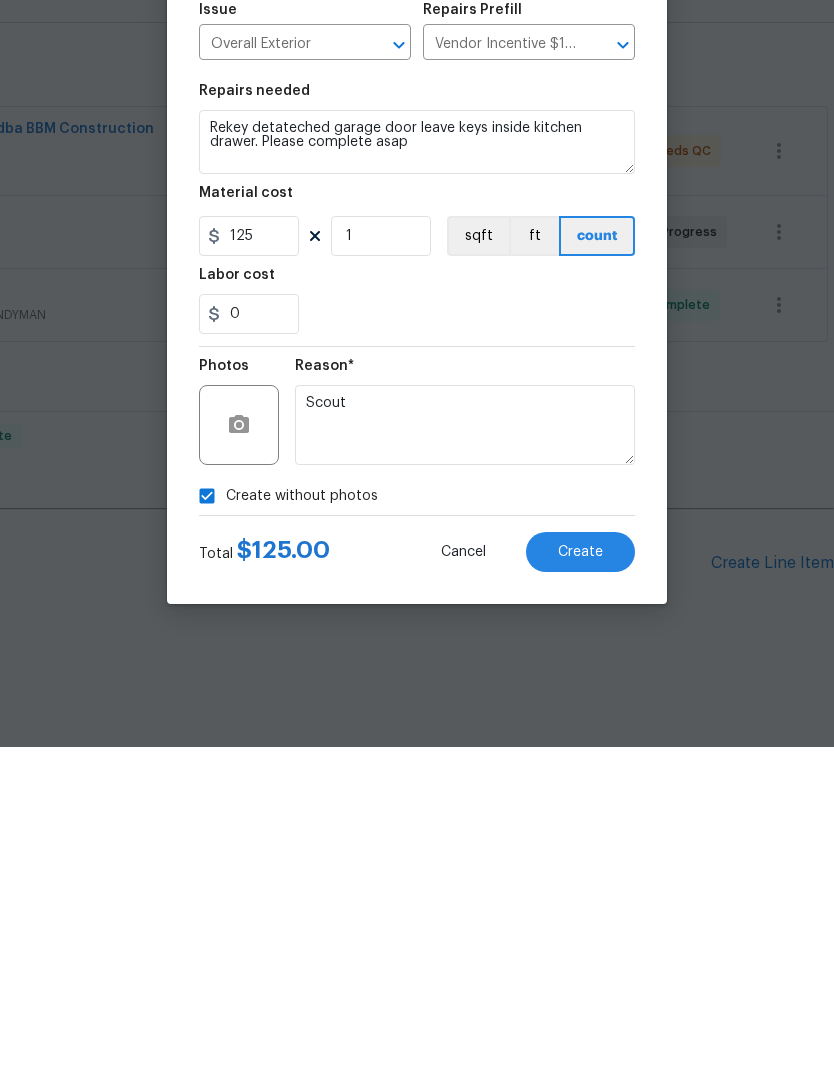 click on "Create" at bounding box center [580, 892] 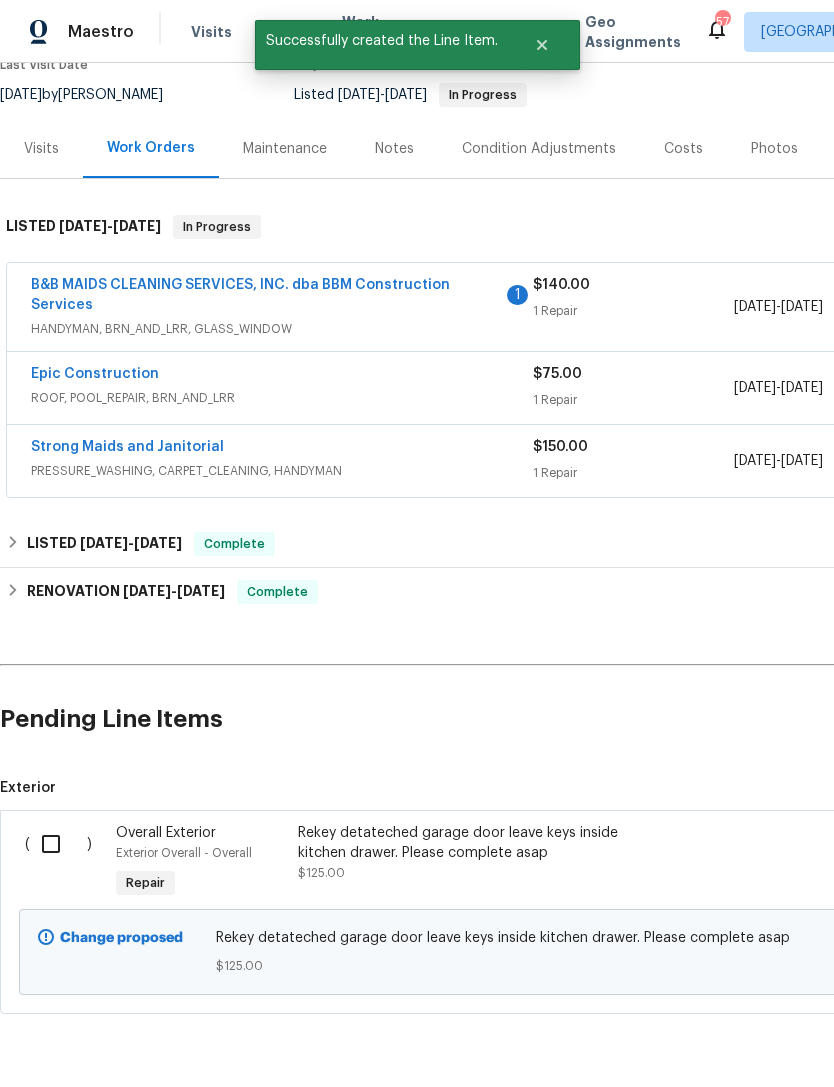 scroll, scrollTop: 183, scrollLeft: 0, axis: vertical 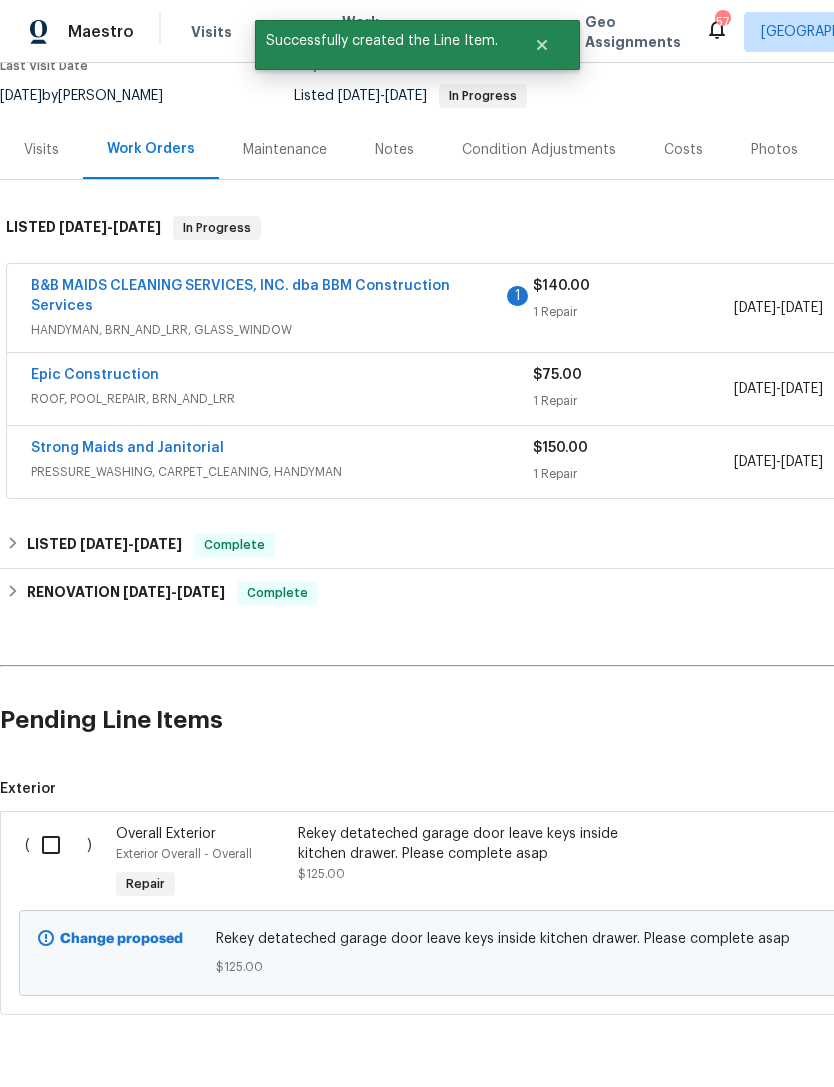 click at bounding box center [58, 845] 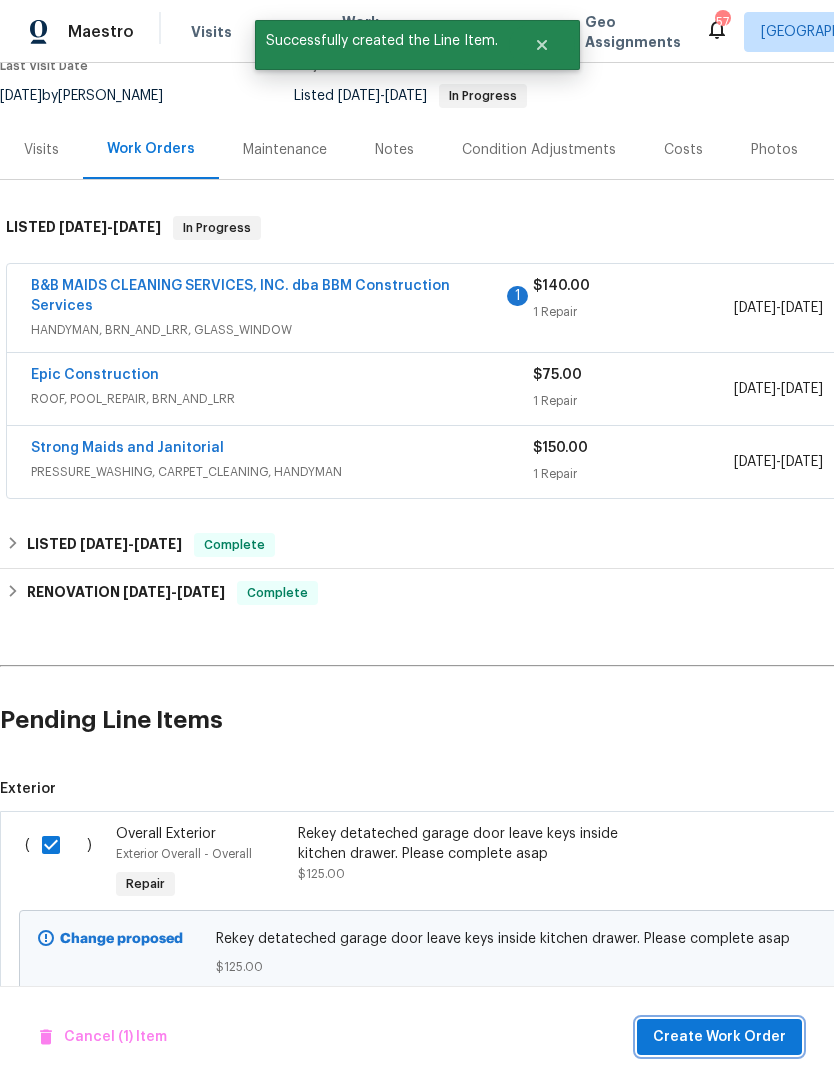 click on "Create Work Order" at bounding box center (719, 1037) 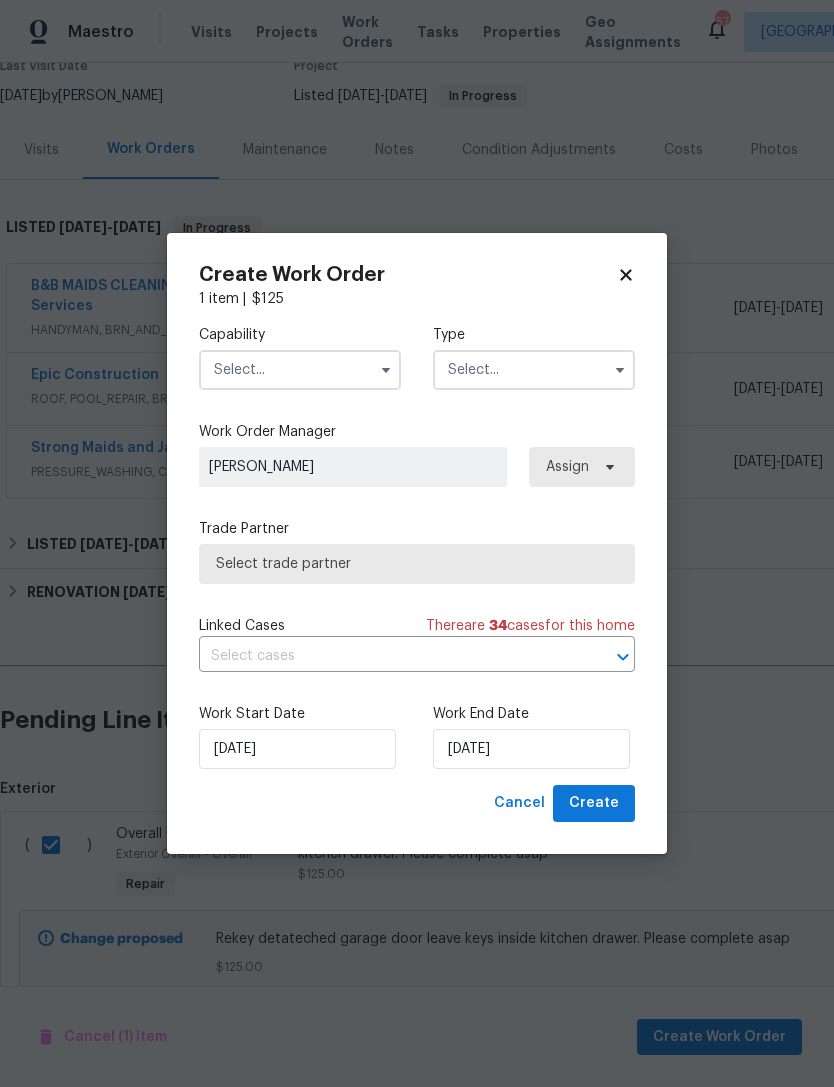 click on "Capability" at bounding box center (300, 335) 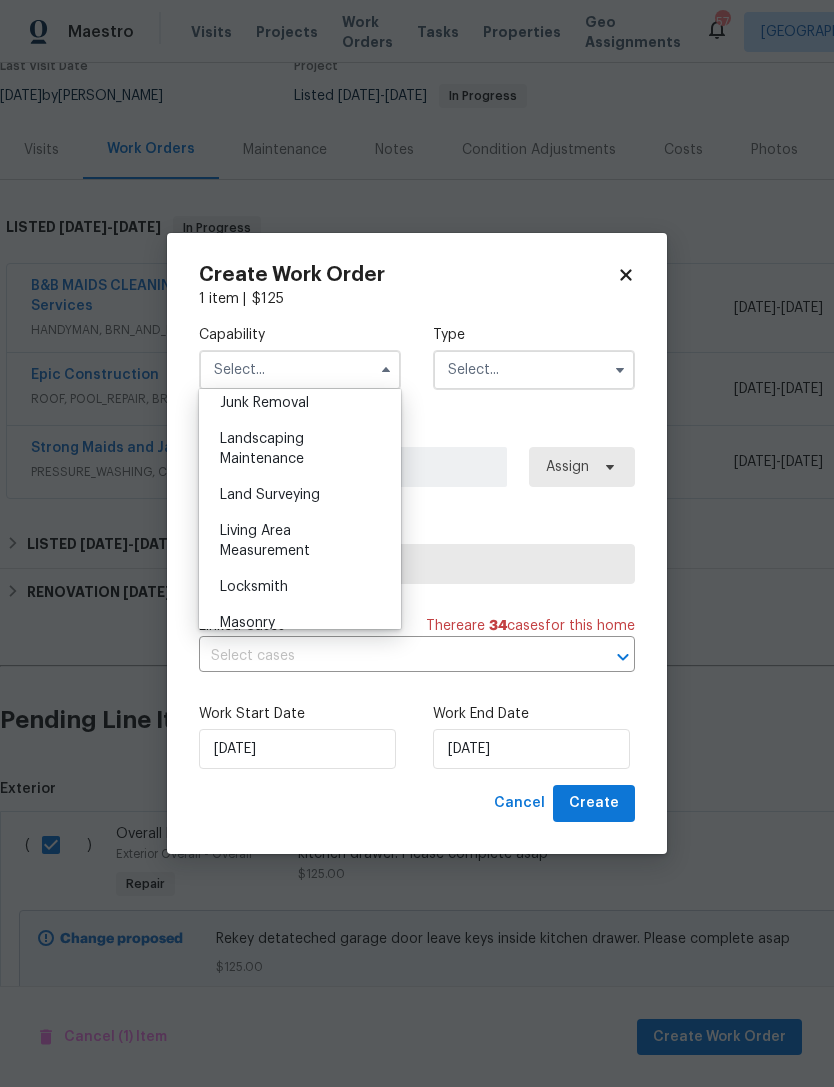 scroll, scrollTop: 1305, scrollLeft: 0, axis: vertical 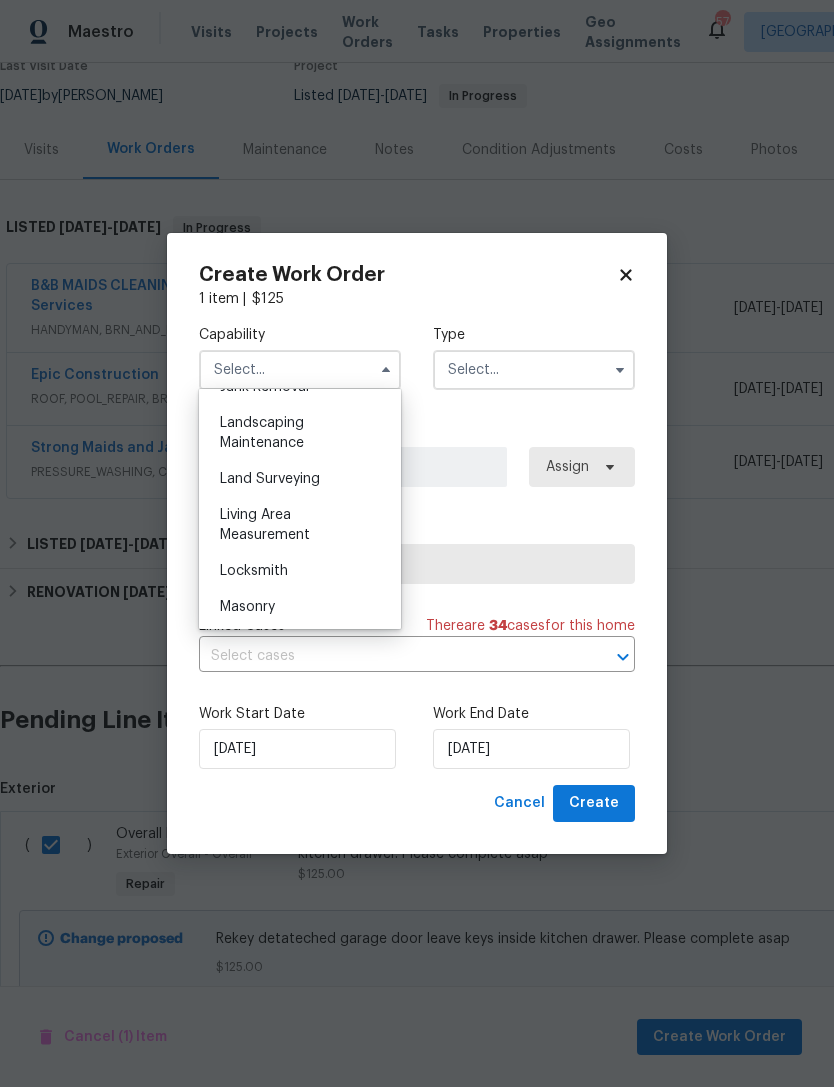 click on "Locksmith" at bounding box center [300, 571] 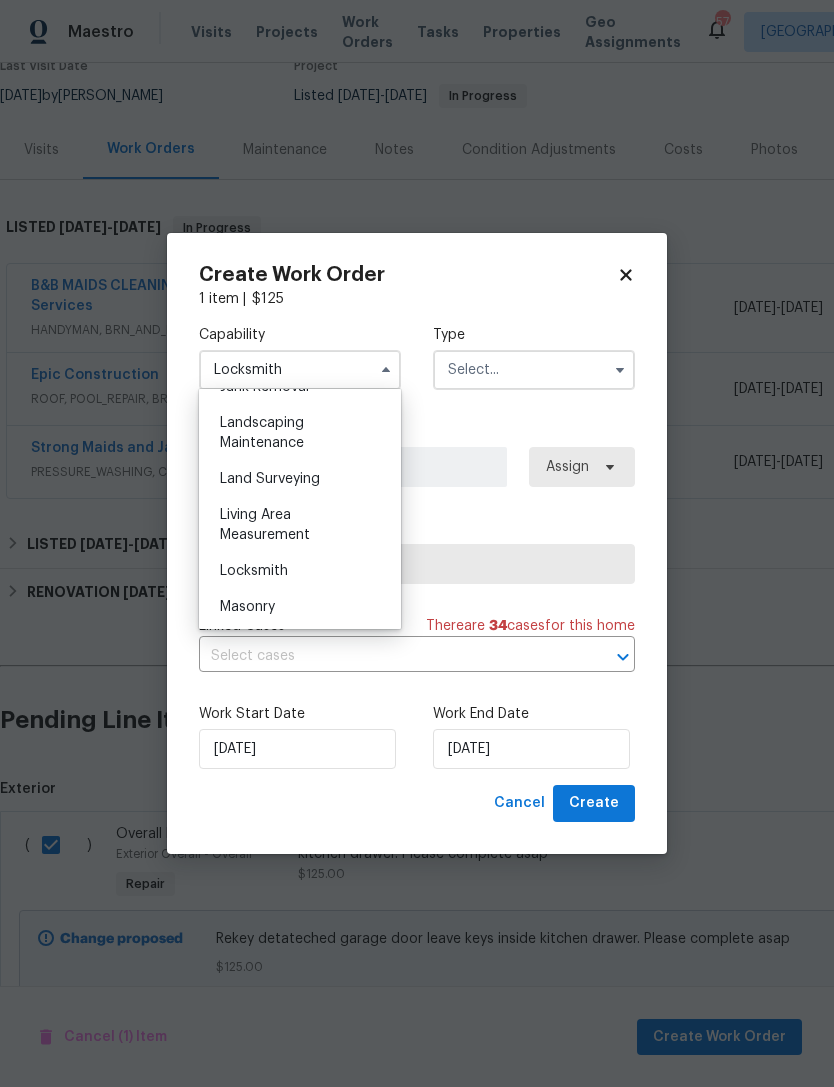 click at bounding box center (534, 370) 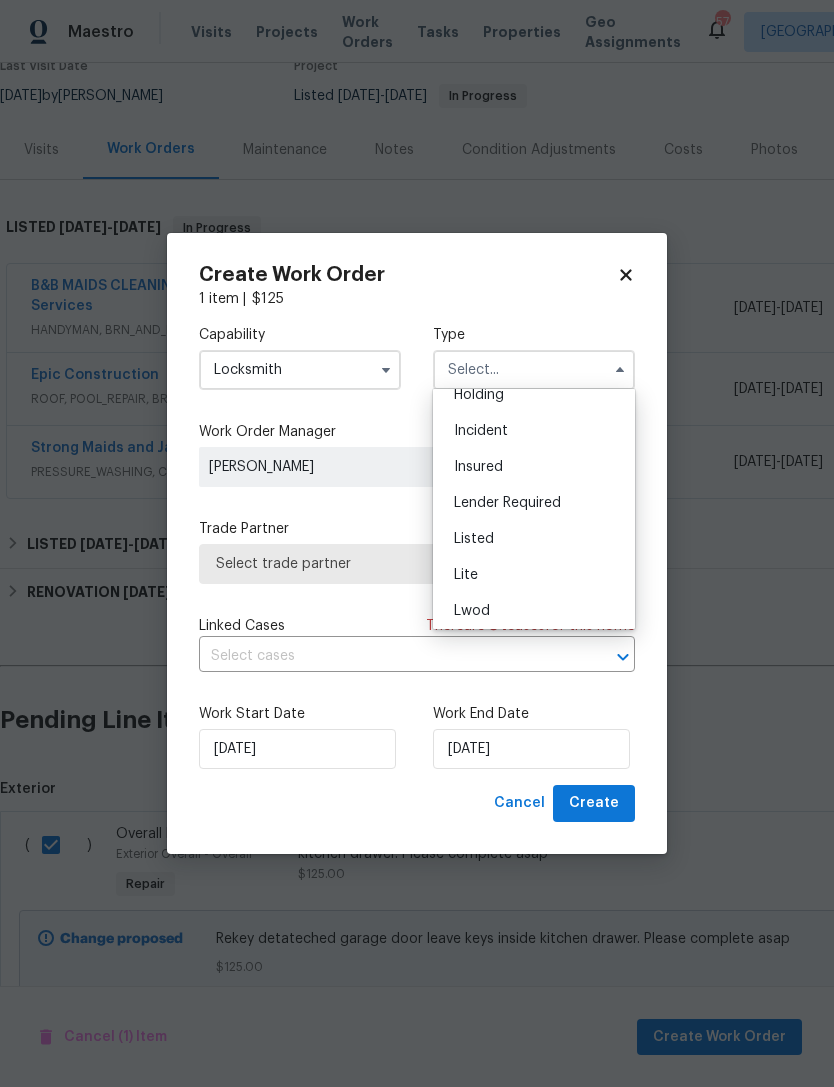 scroll, scrollTop: 93, scrollLeft: 0, axis: vertical 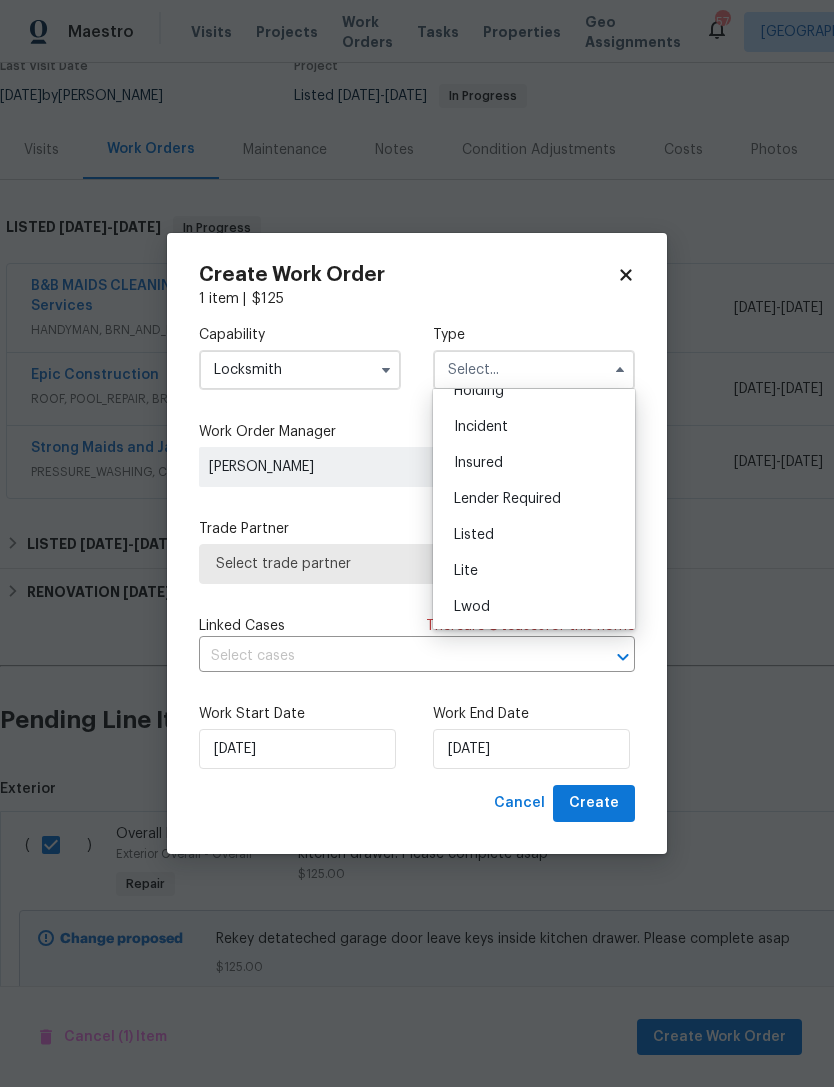click on "Listed" at bounding box center (534, 535) 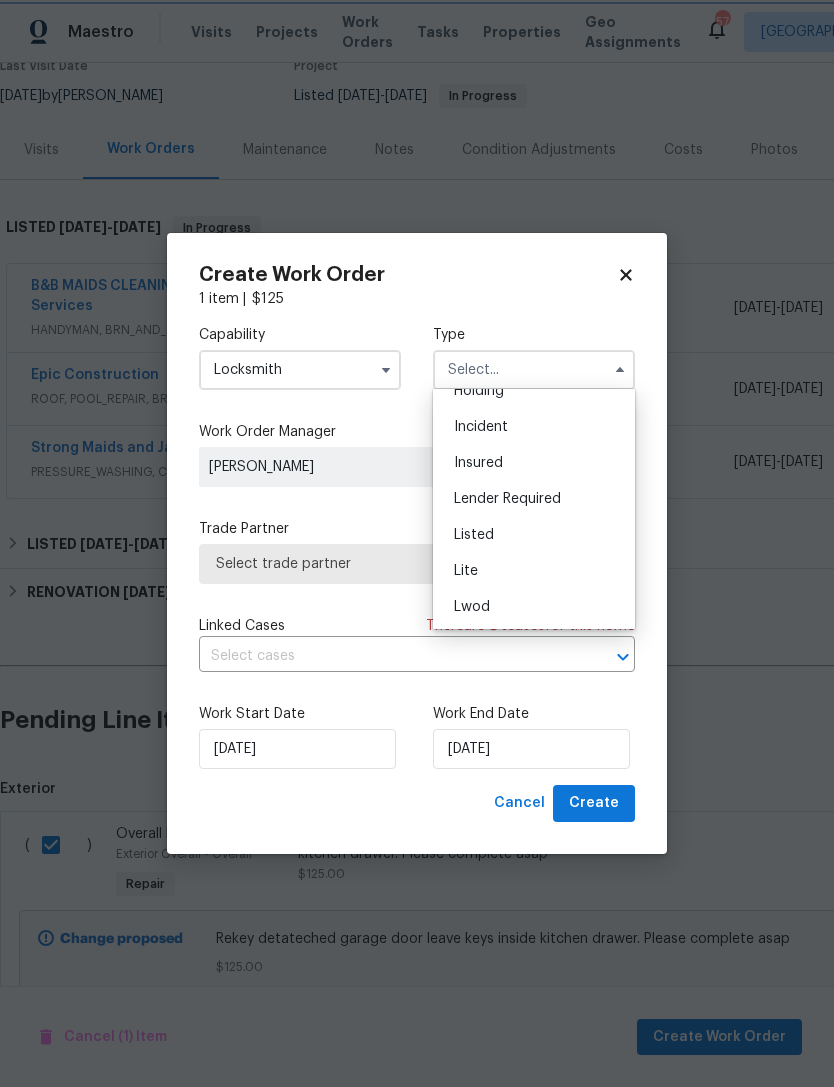 type on "Listed" 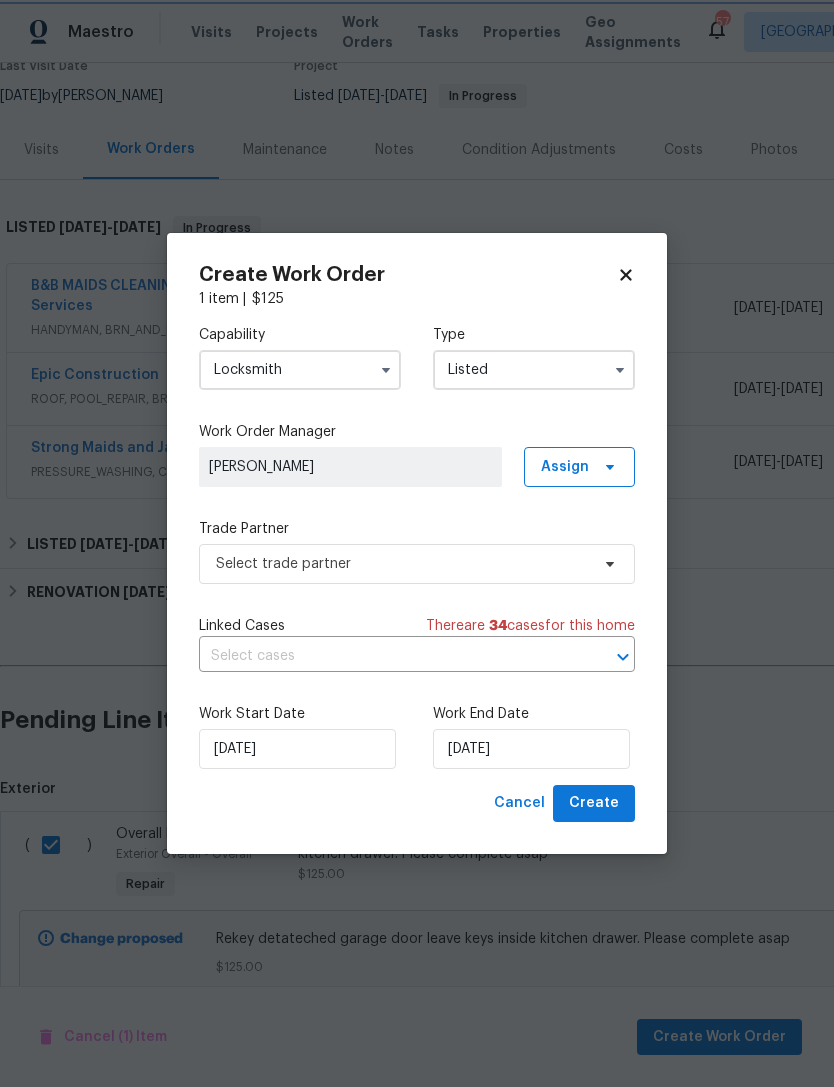 scroll, scrollTop: 0, scrollLeft: 0, axis: both 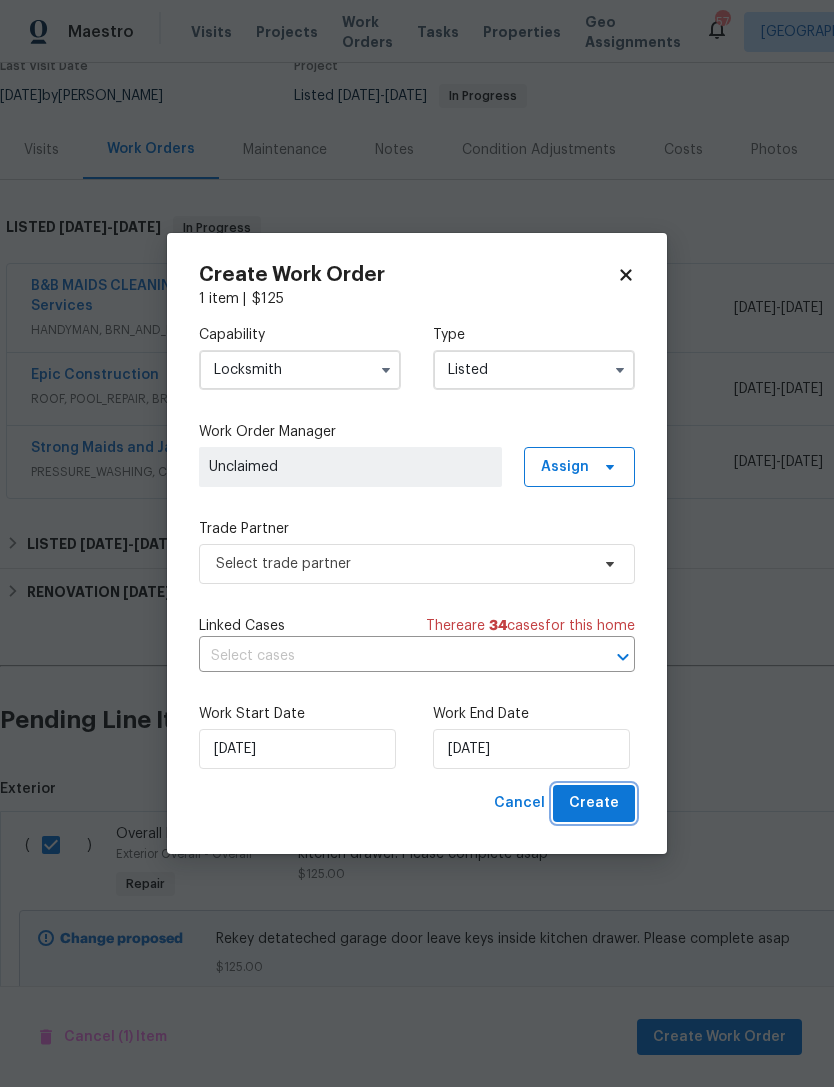 click on "Create" at bounding box center [594, 803] 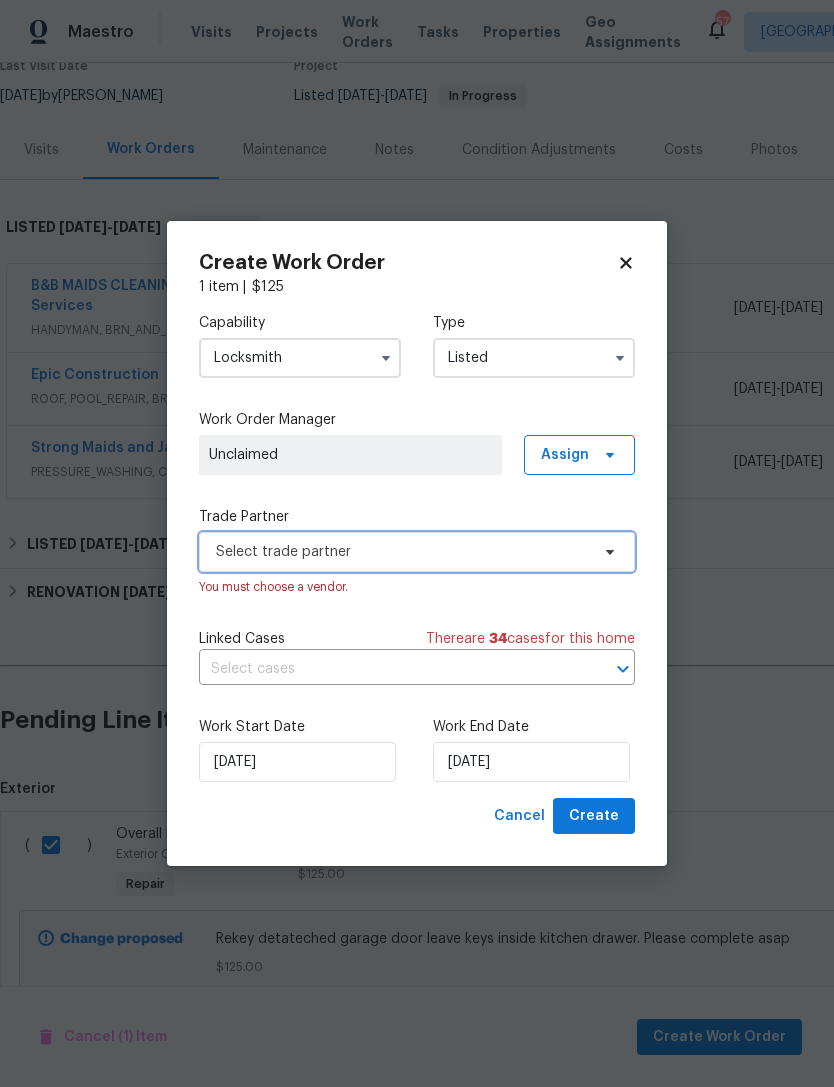 click on "Select trade partner" at bounding box center (417, 552) 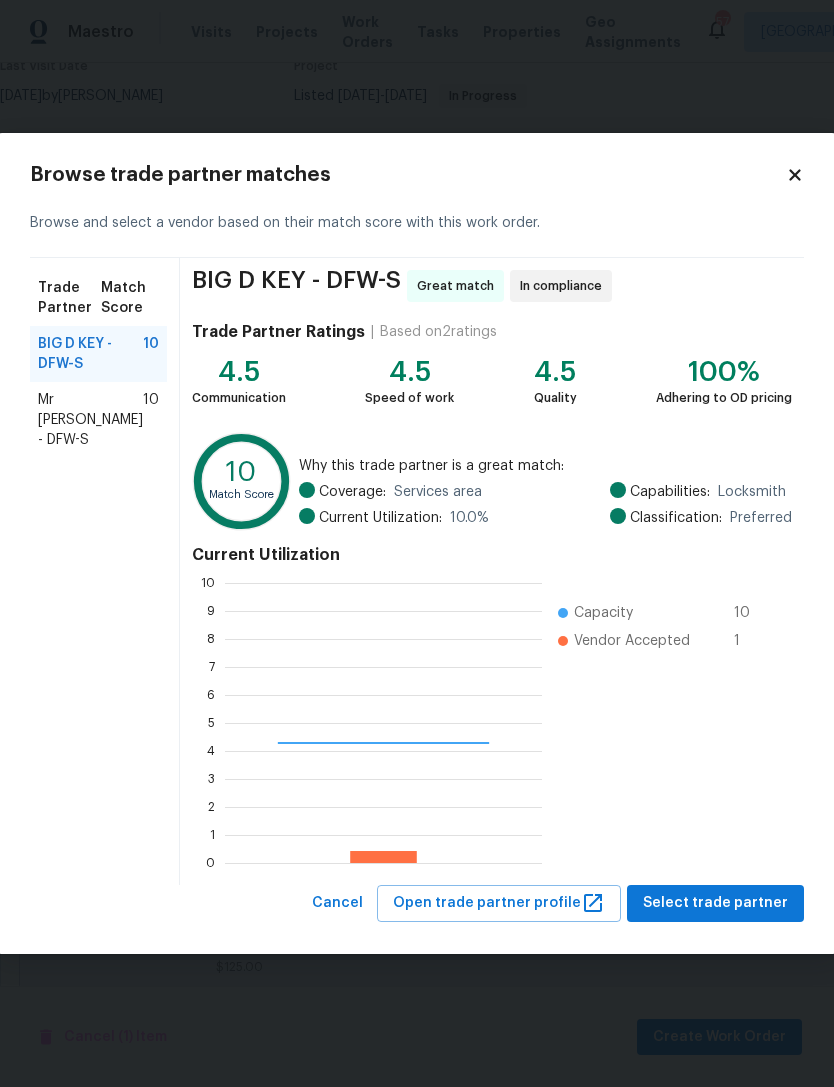 scroll, scrollTop: 2, scrollLeft: 2, axis: both 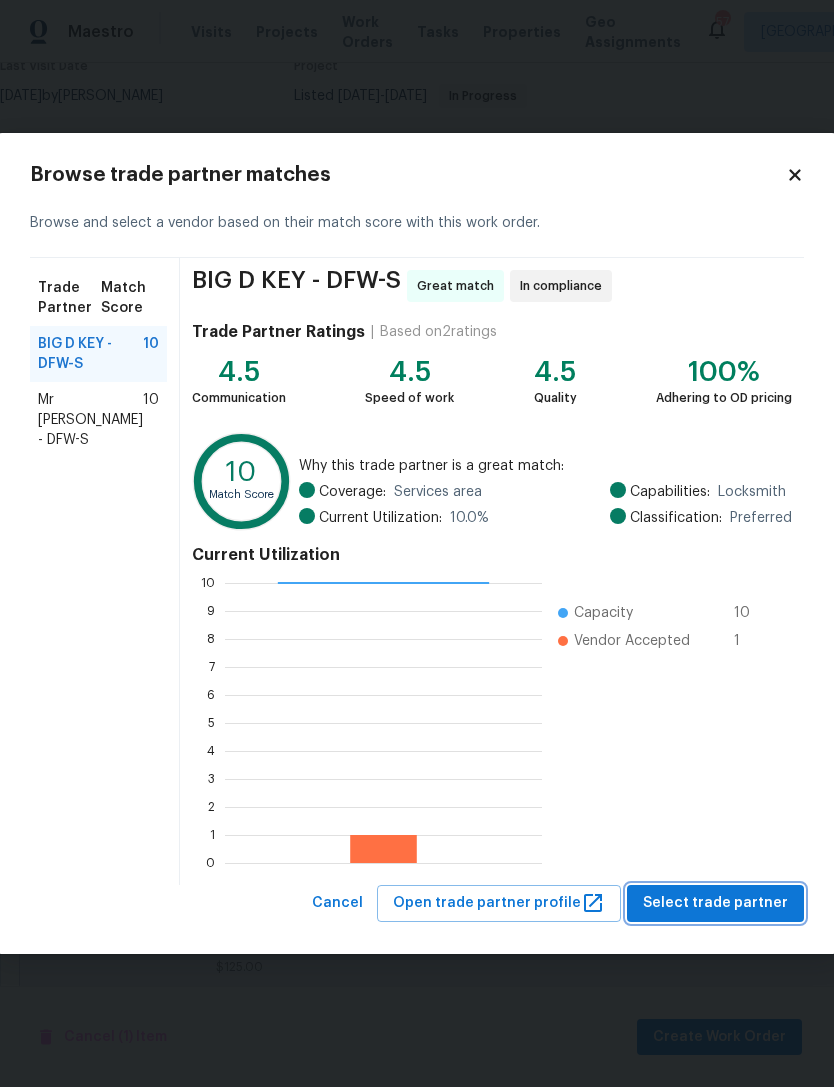click on "Select trade partner" at bounding box center (715, 903) 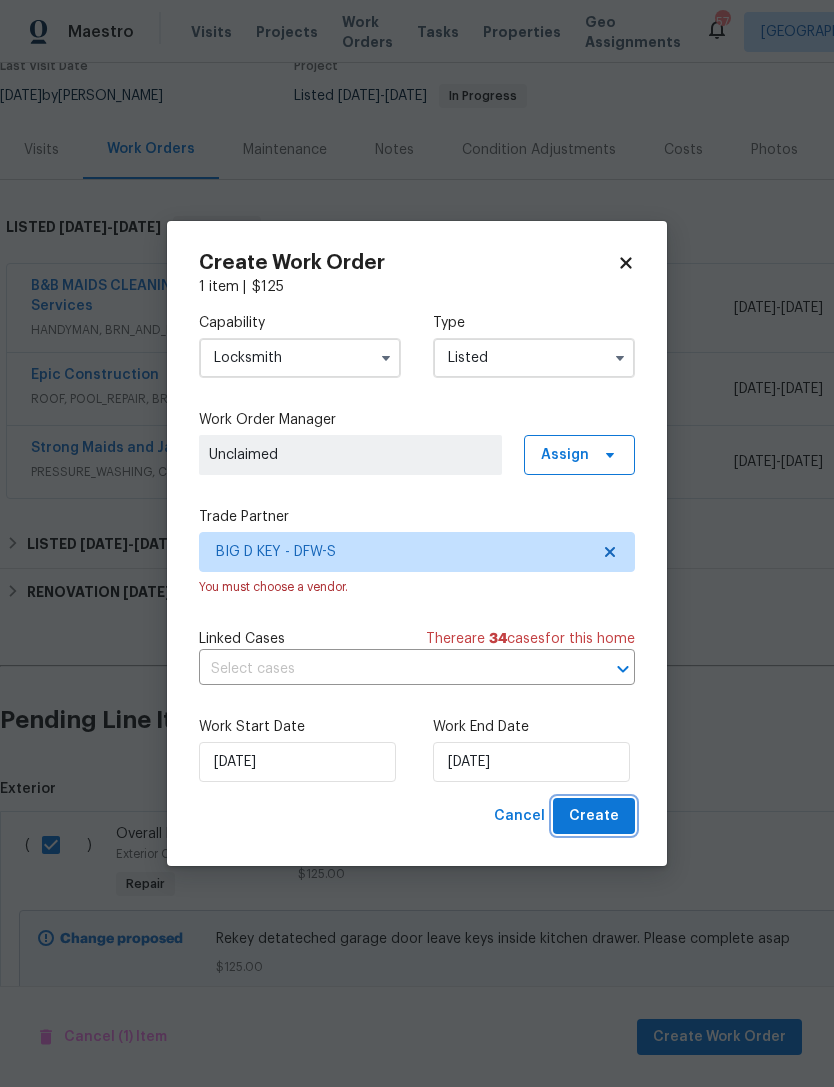click on "Create" at bounding box center [594, 816] 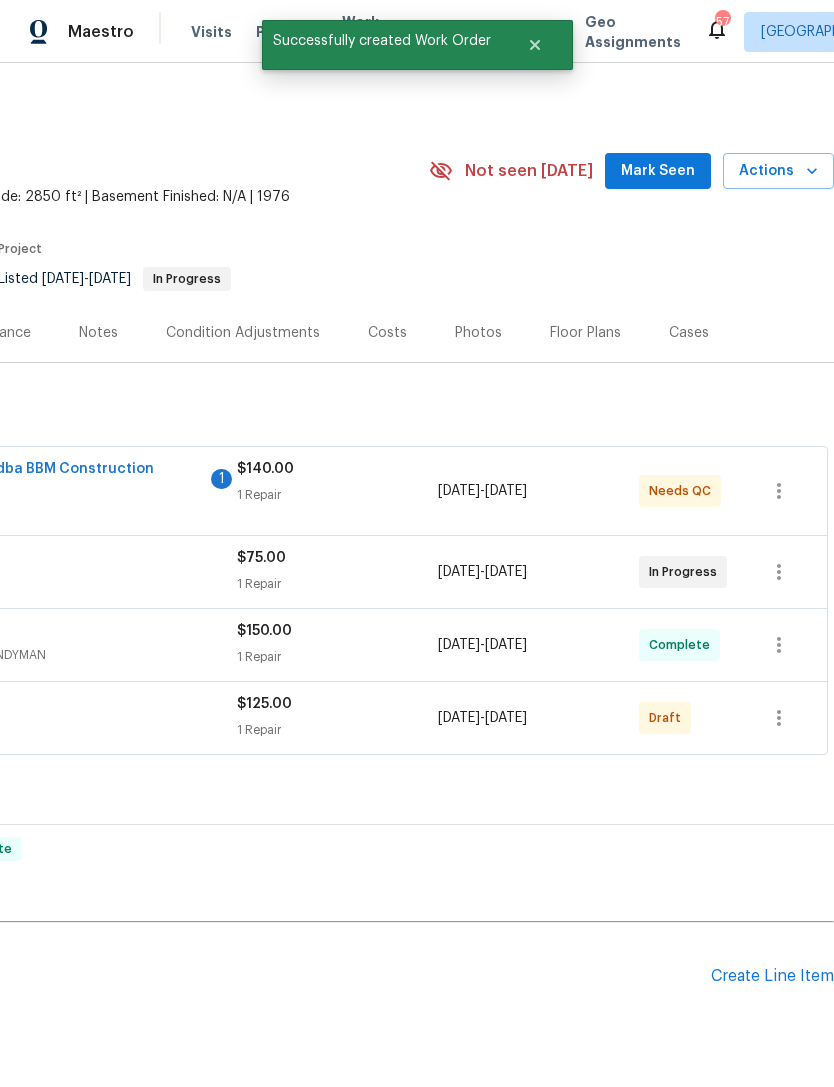 scroll, scrollTop: 0, scrollLeft: 296, axis: horizontal 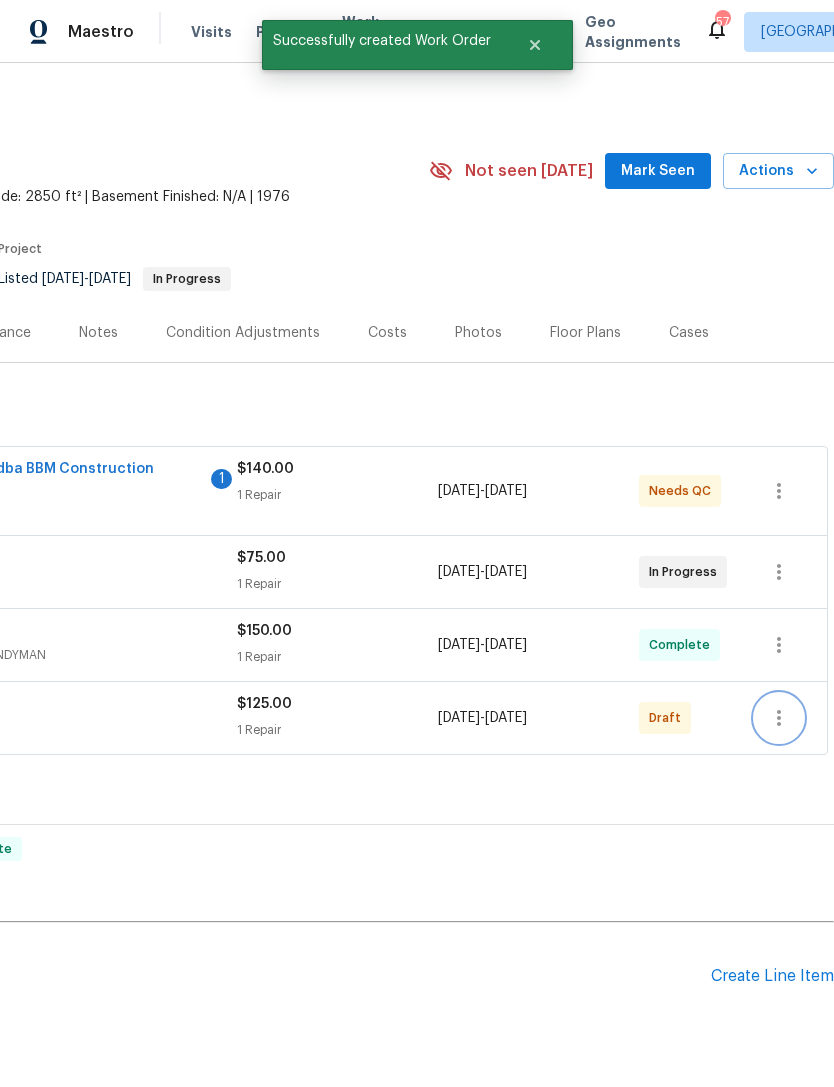 click 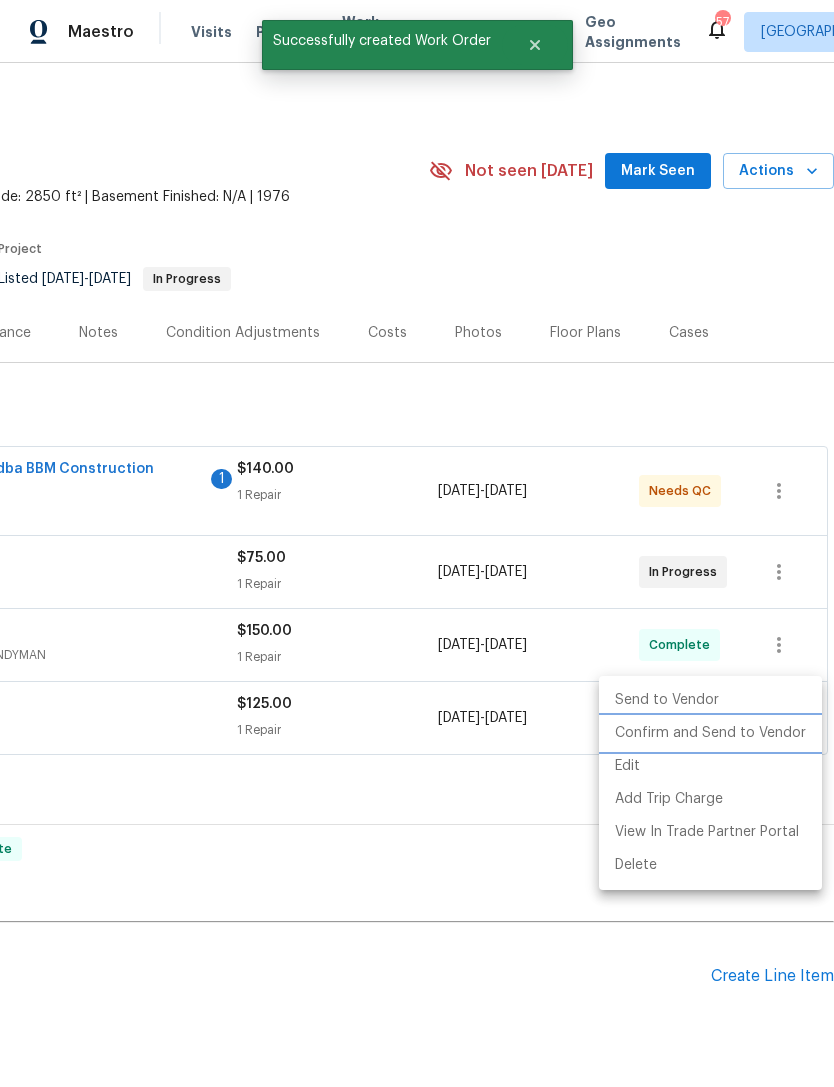 click on "Confirm and Send to Vendor" at bounding box center [710, 733] 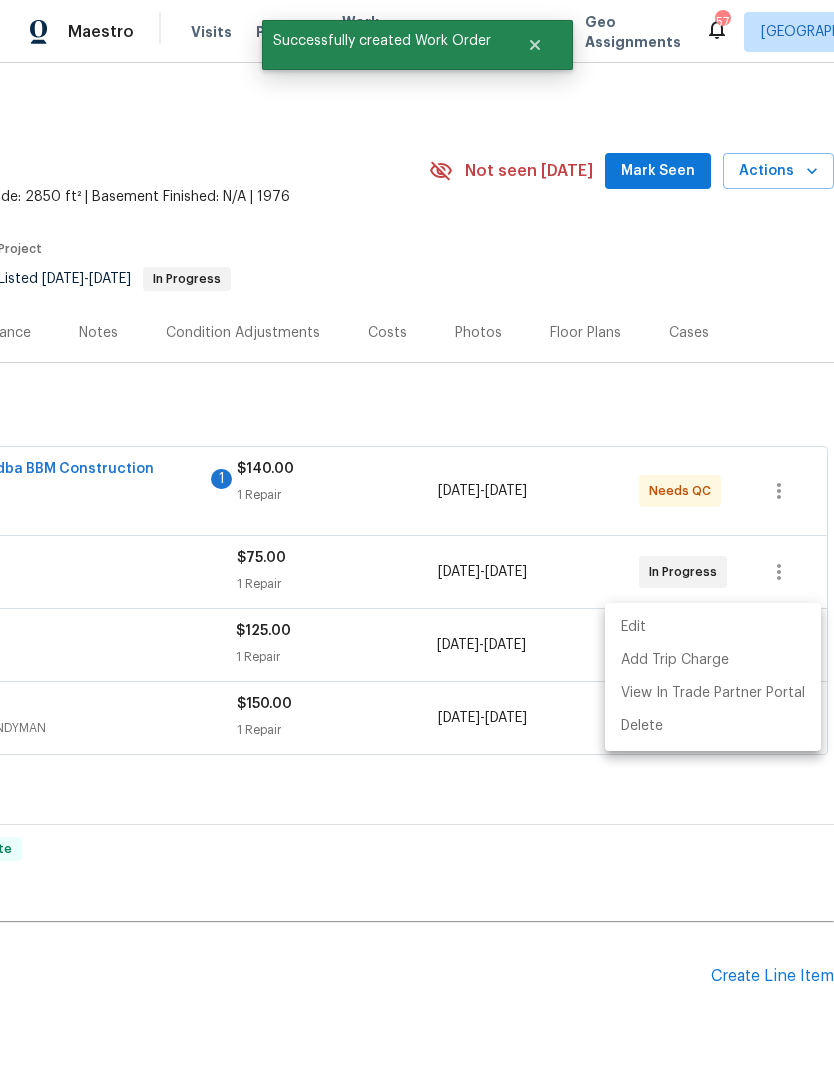 click at bounding box center (417, 543) 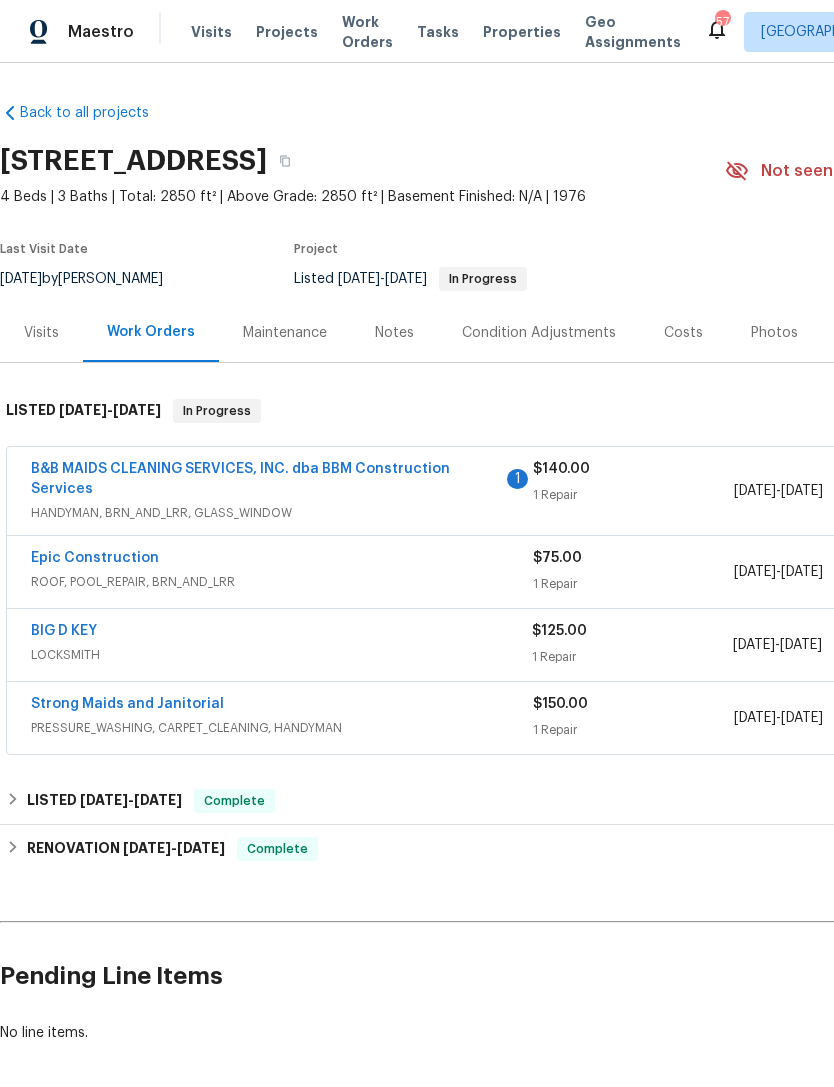 scroll, scrollTop: 0, scrollLeft: 0, axis: both 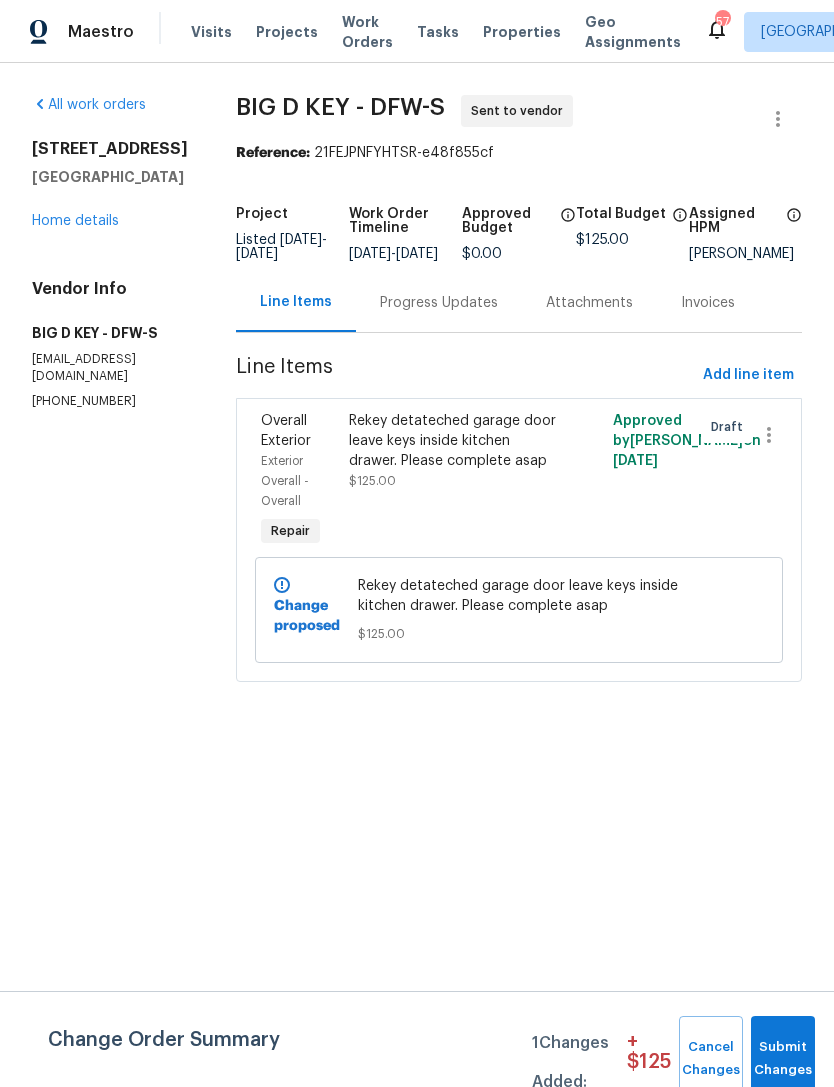 click on "Progress Updates" at bounding box center (439, 303) 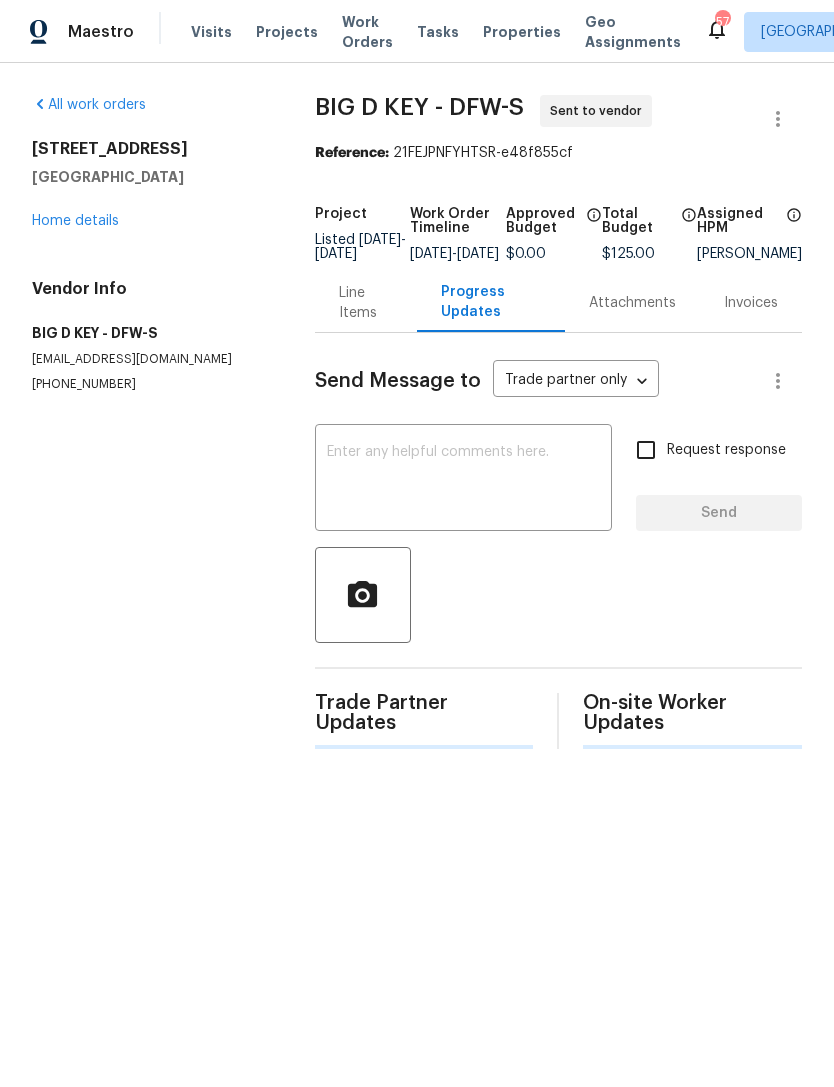 click at bounding box center [463, 480] 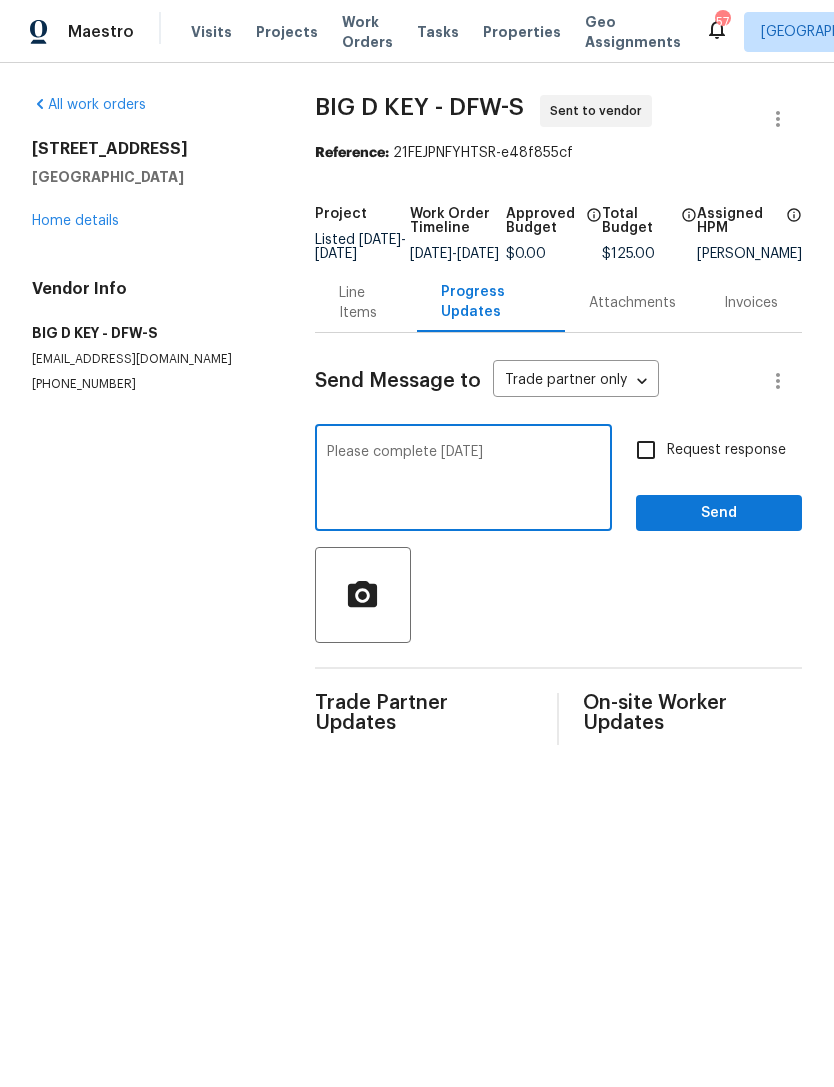 type on "Please complete [DATE]" 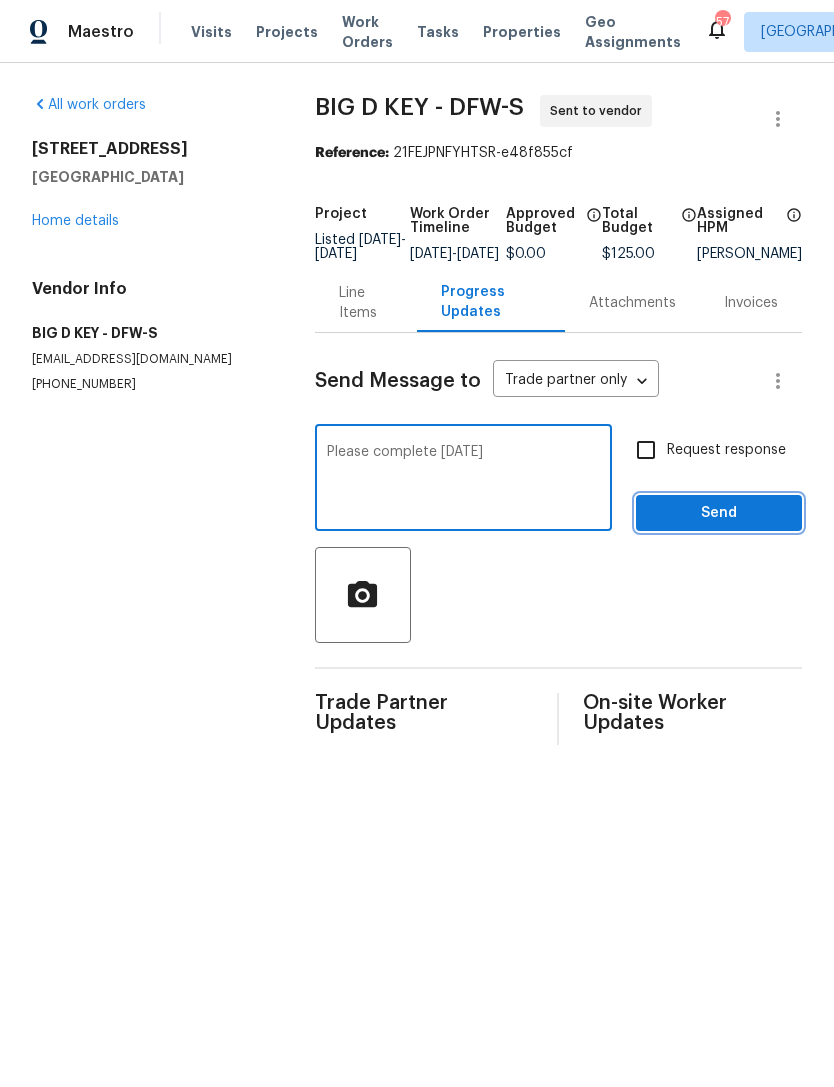 click on "Send" at bounding box center [719, 513] 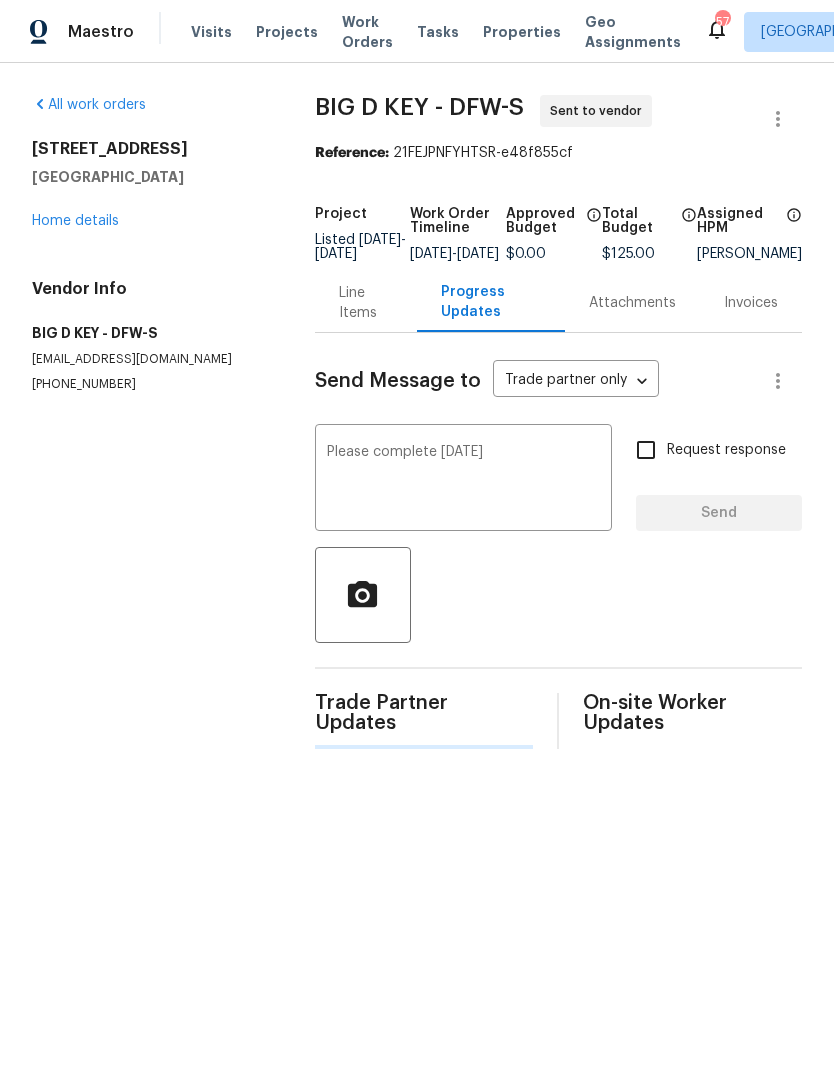 type 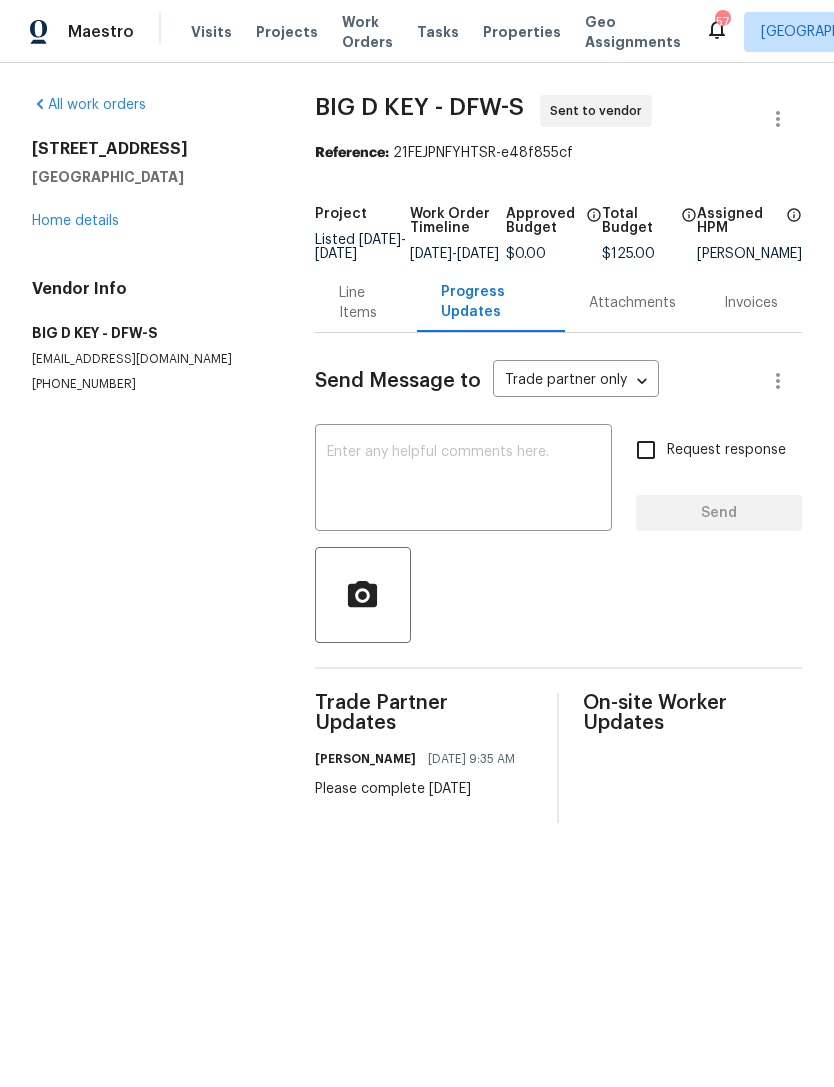 click on "Vendor Info" at bounding box center (149, 289) 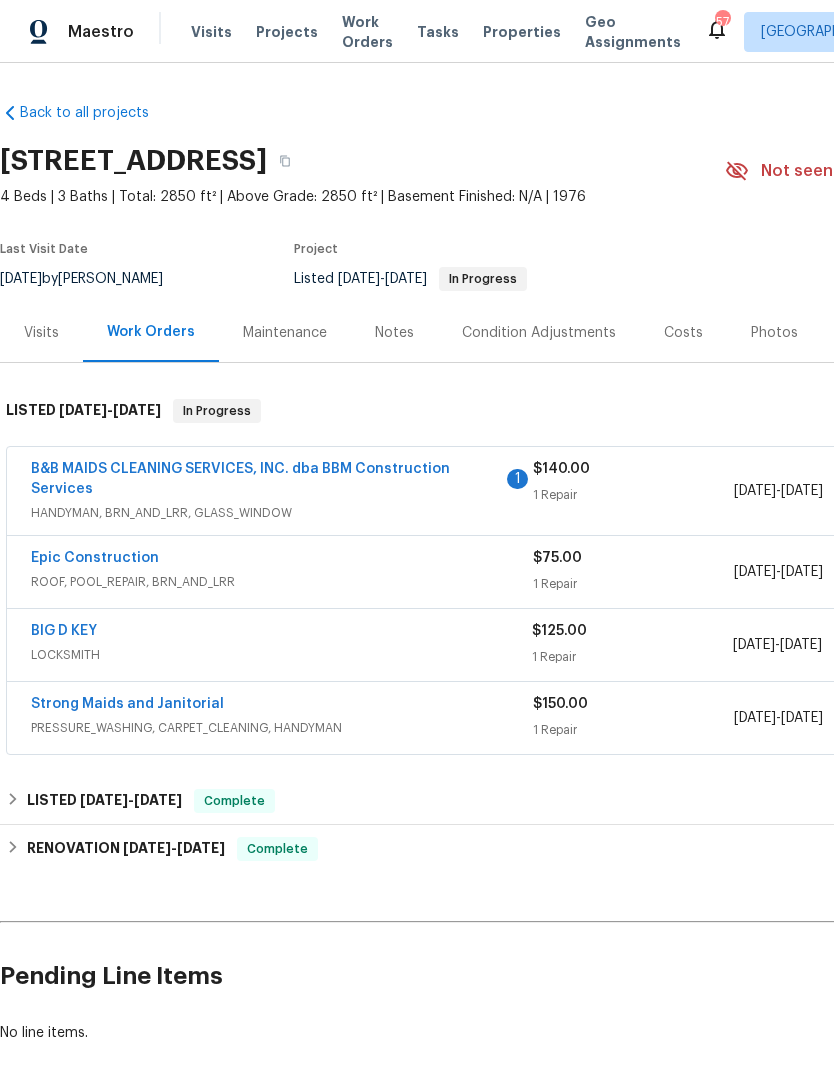 click on "B&B MAIDS CLEANING SERVICES, INC. dba BBM Construction Services" at bounding box center [240, 479] 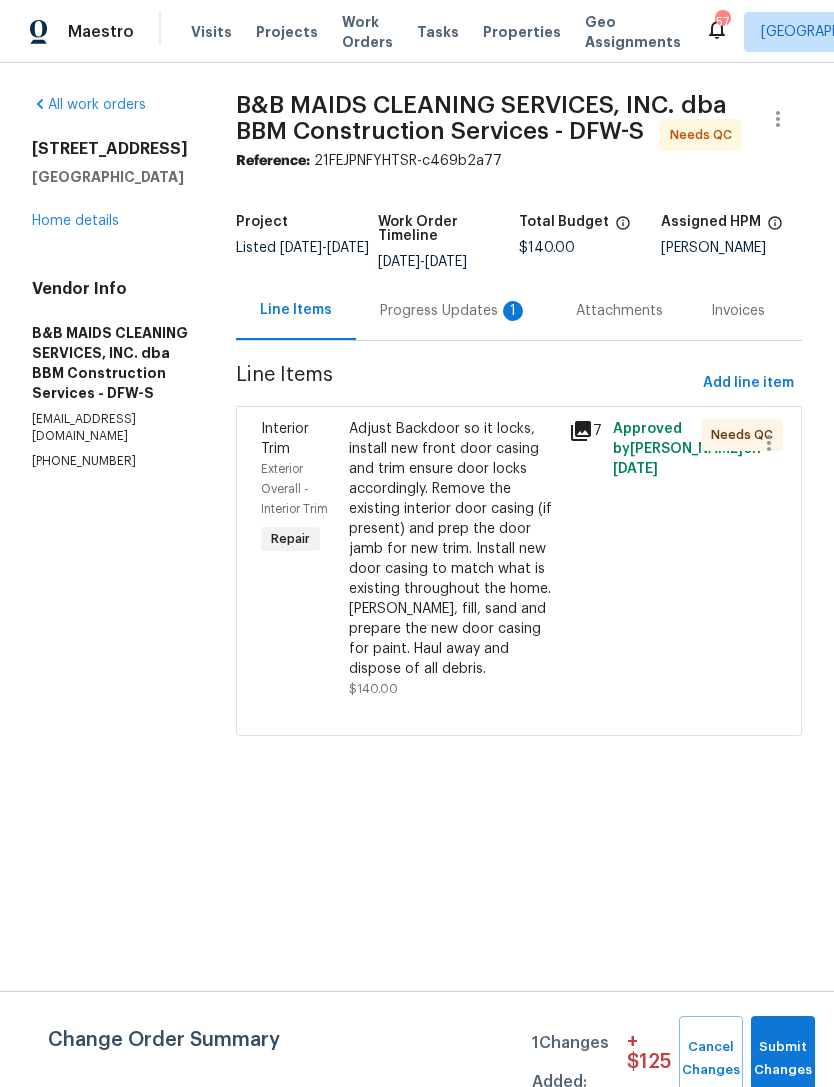 click on "Progress Updates 1" at bounding box center (454, 311) 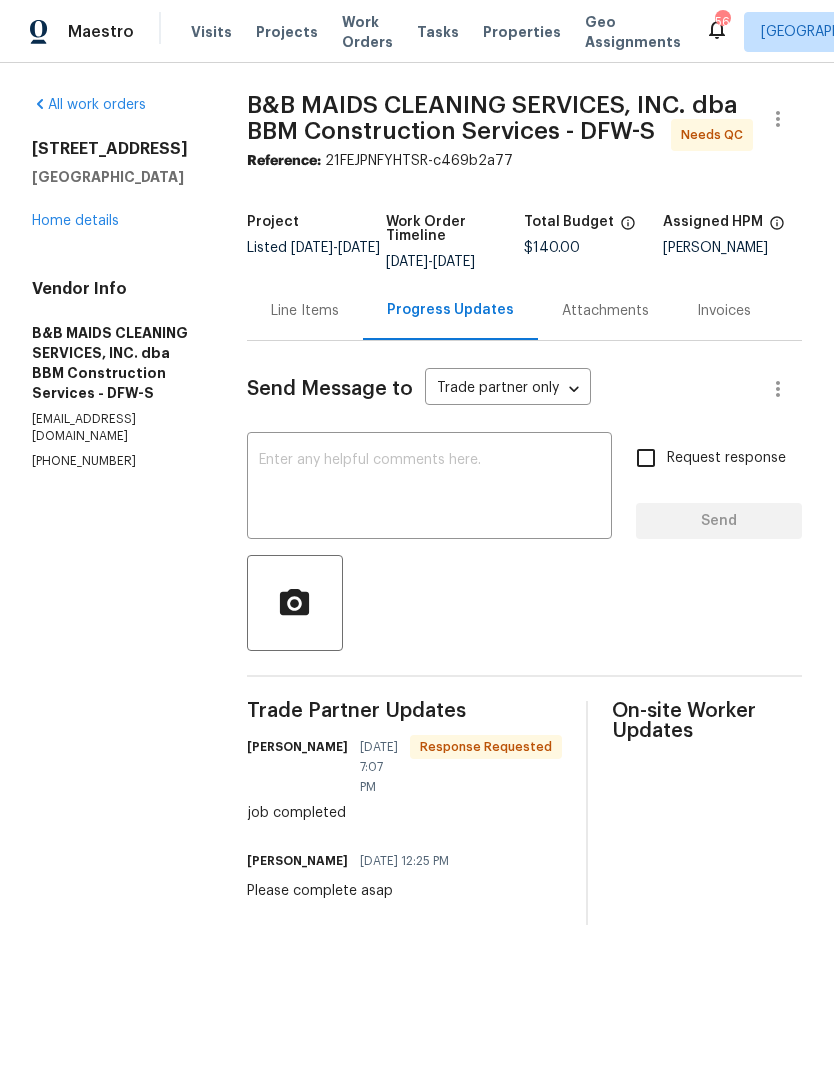 click on "Line Items" at bounding box center (305, 311) 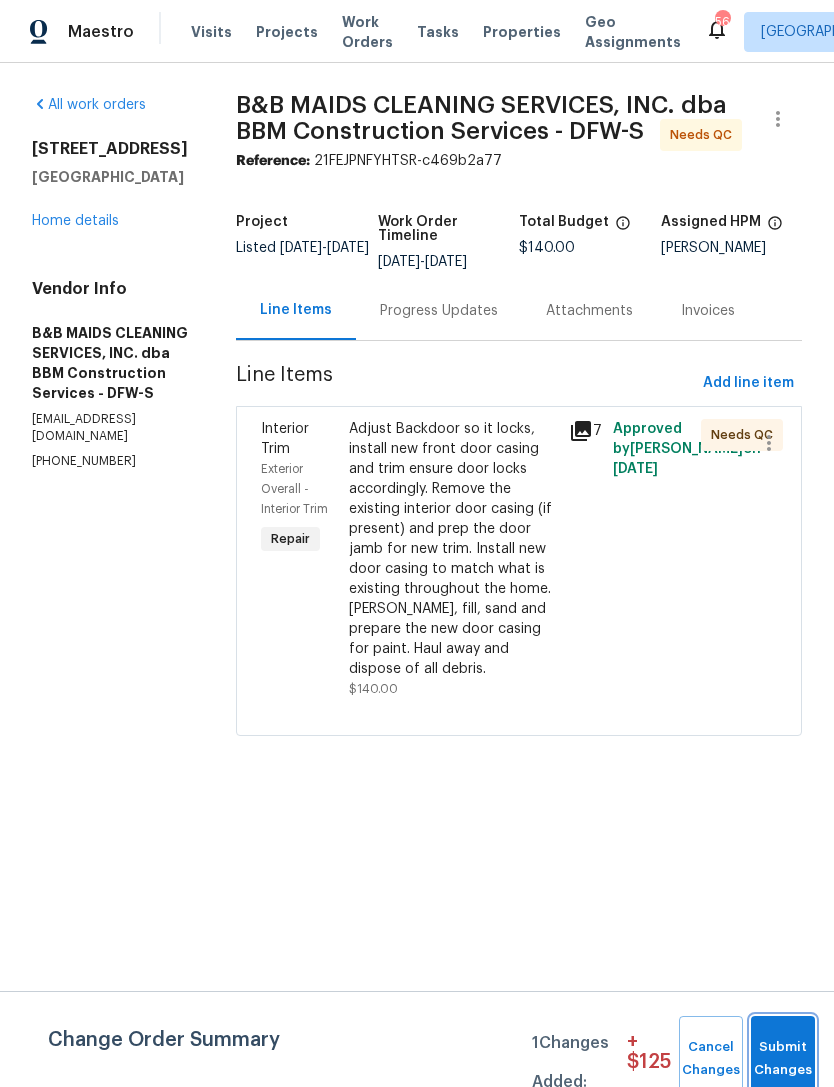 click on "Submit Changes" at bounding box center (783, 1059) 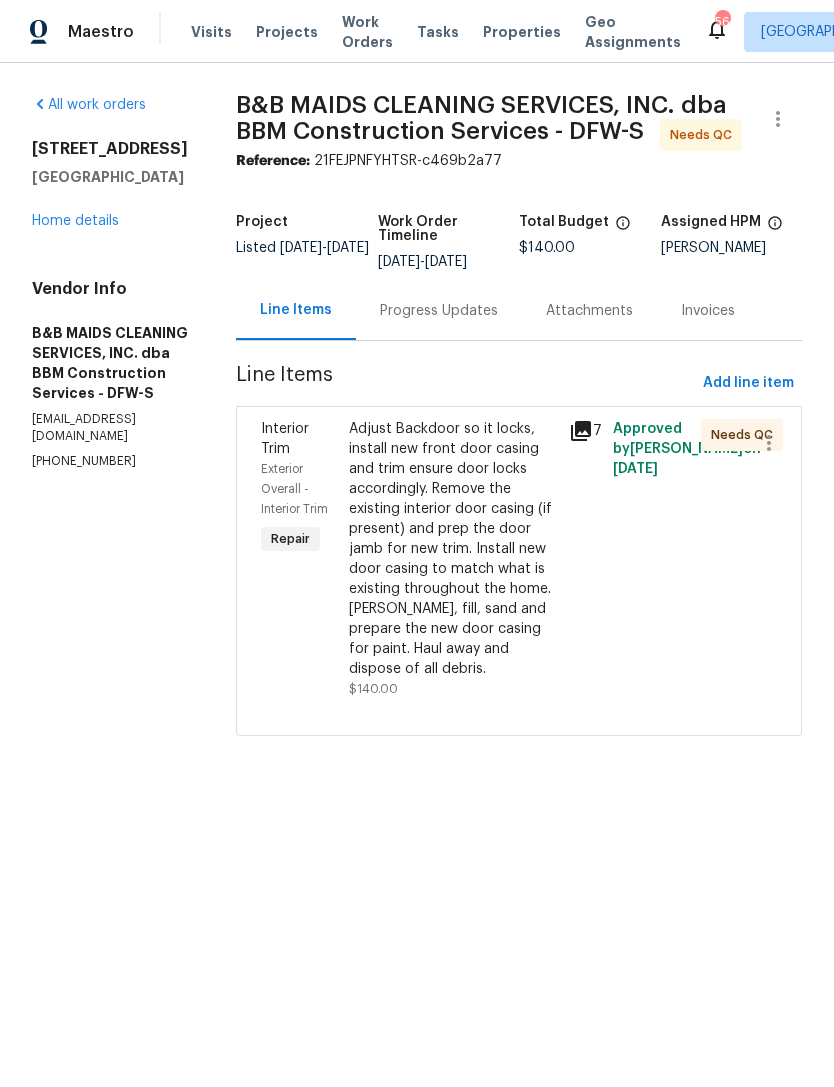 click on "Home details" at bounding box center [75, 221] 